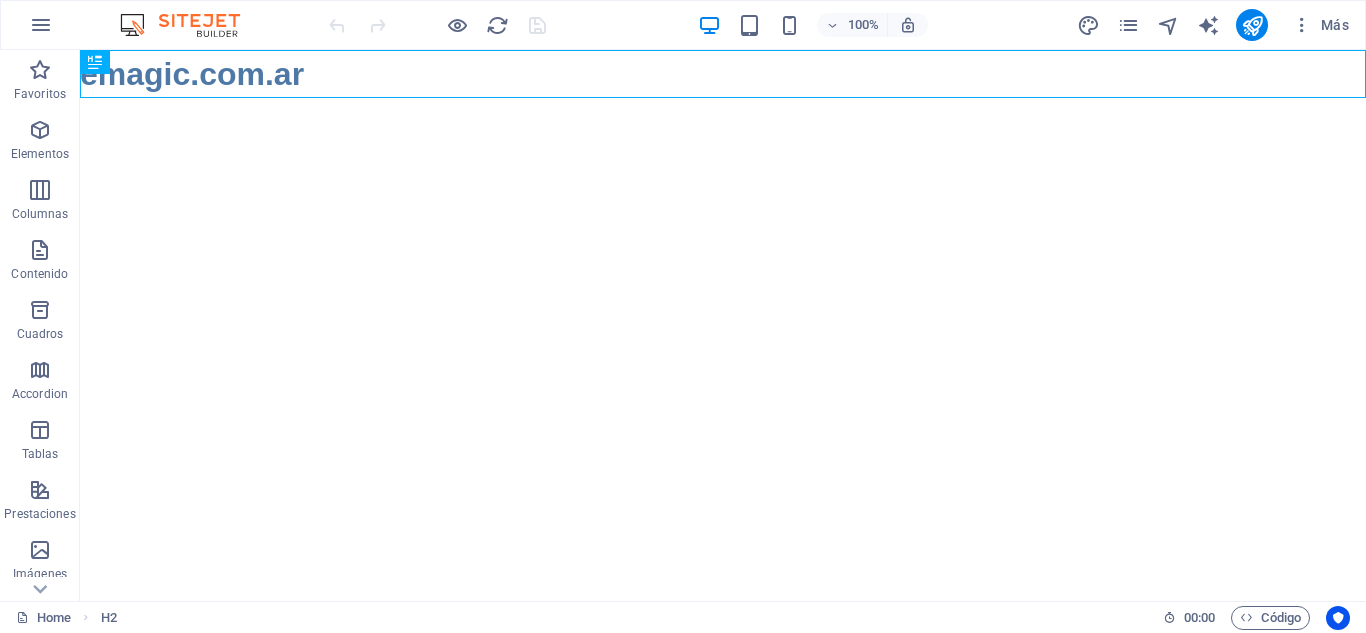 scroll, scrollTop: 0, scrollLeft: 0, axis: both 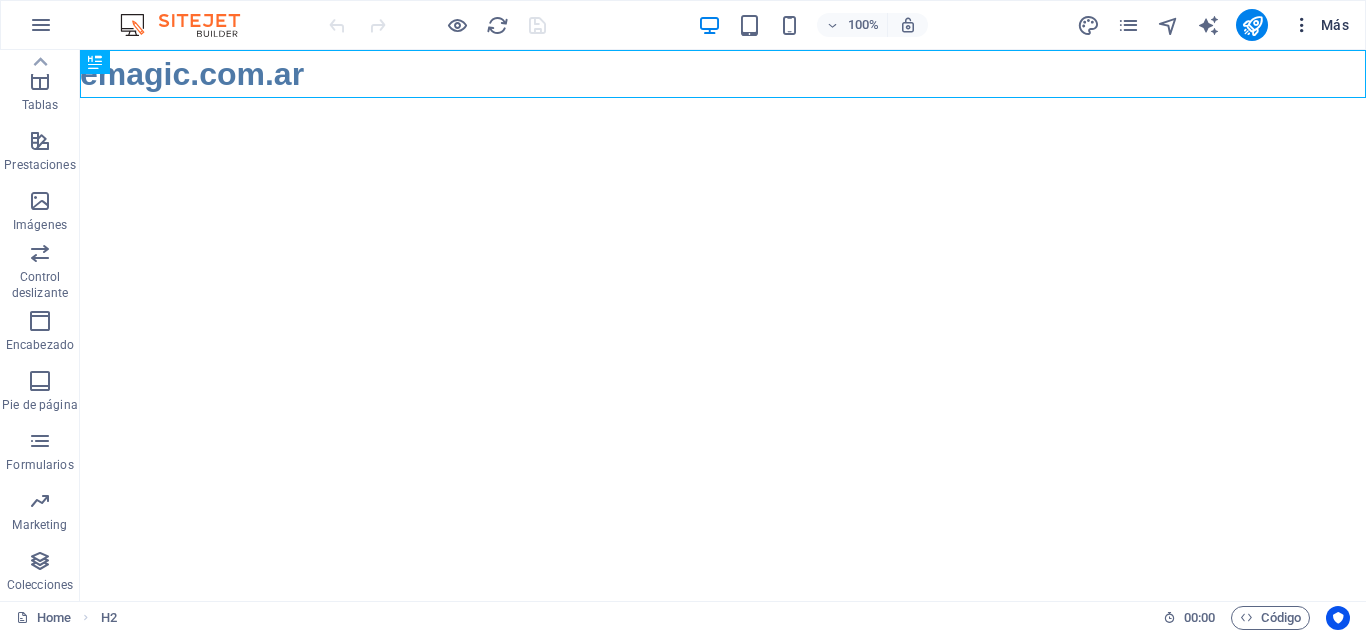 click at bounding box center [1302, 25] 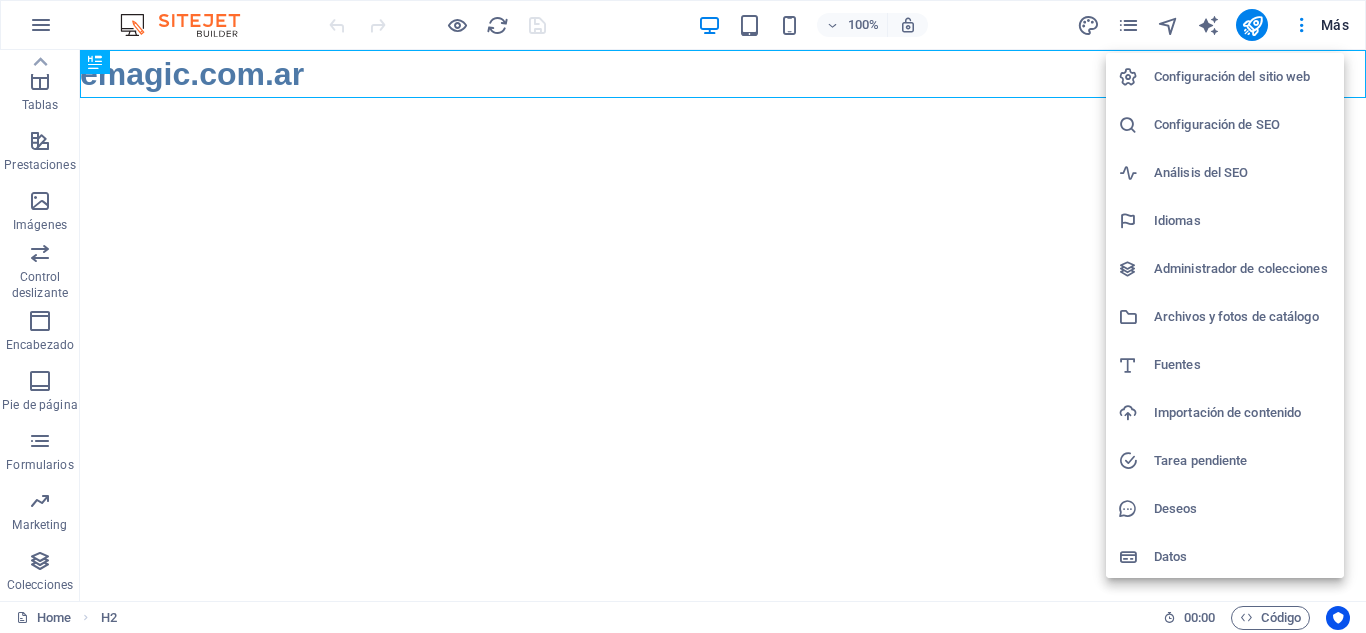 click at bounding box center [683, 316] 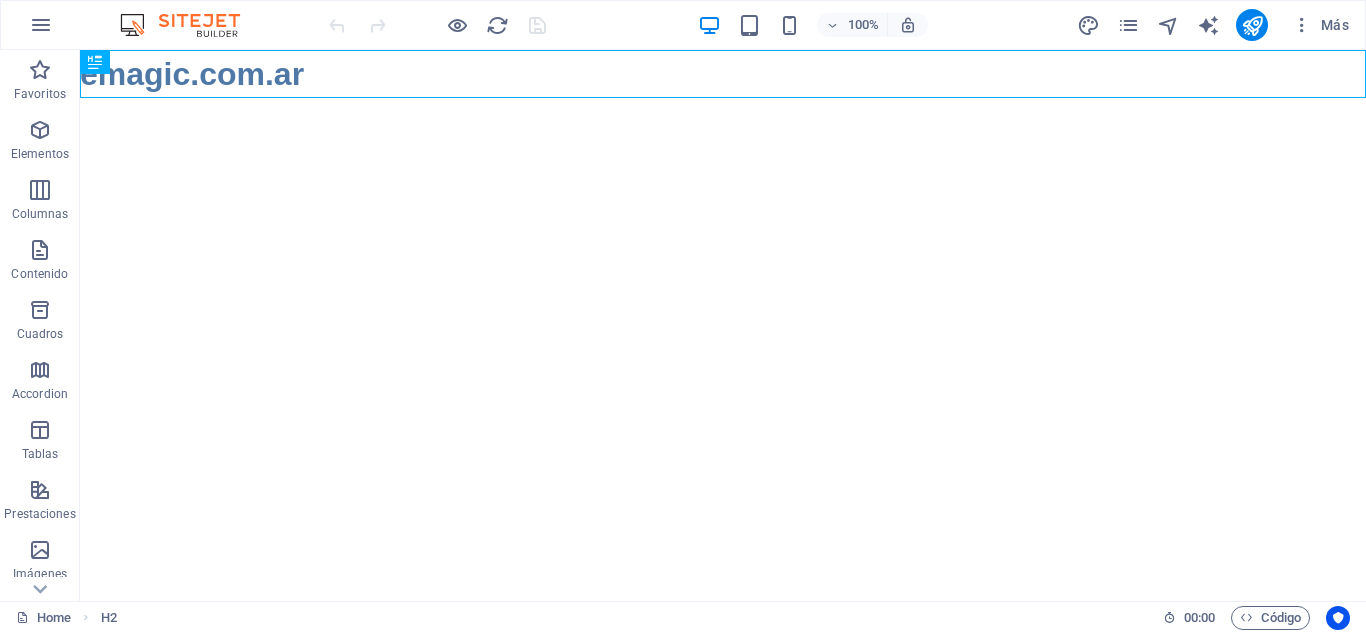 scroll, scrollTop: 349, scrollLeft: 0, axis: vertical 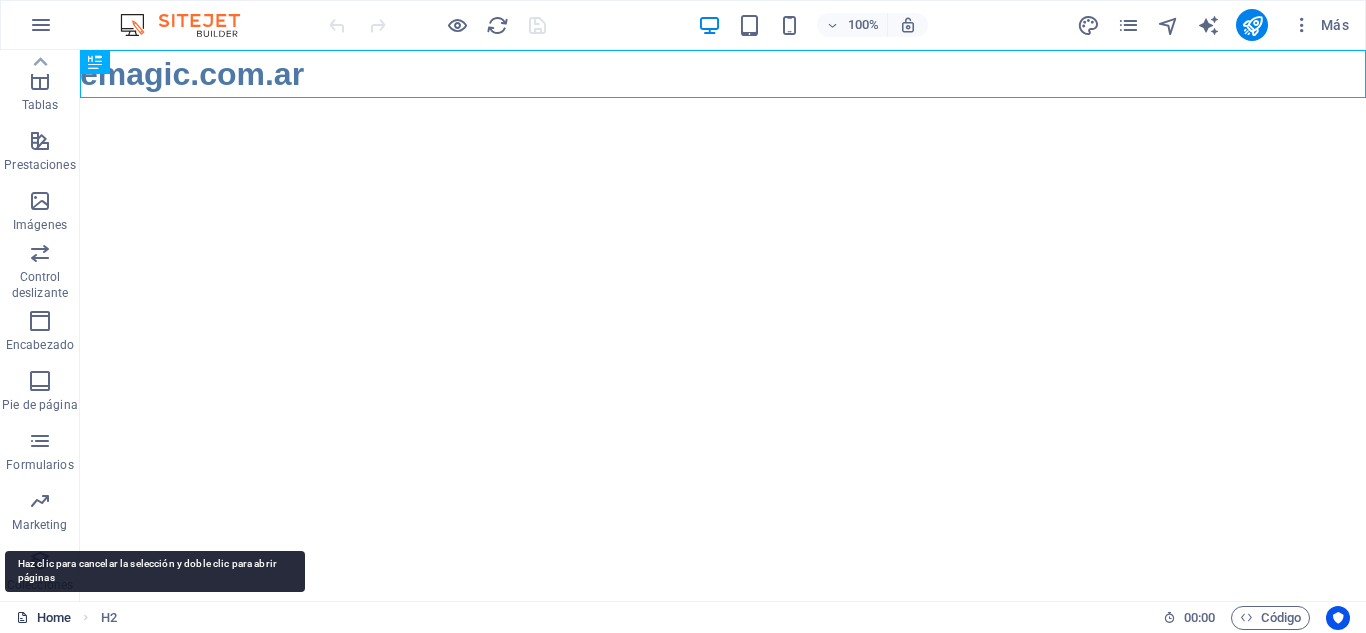 click on "Home" at bounding box center [43, 618] 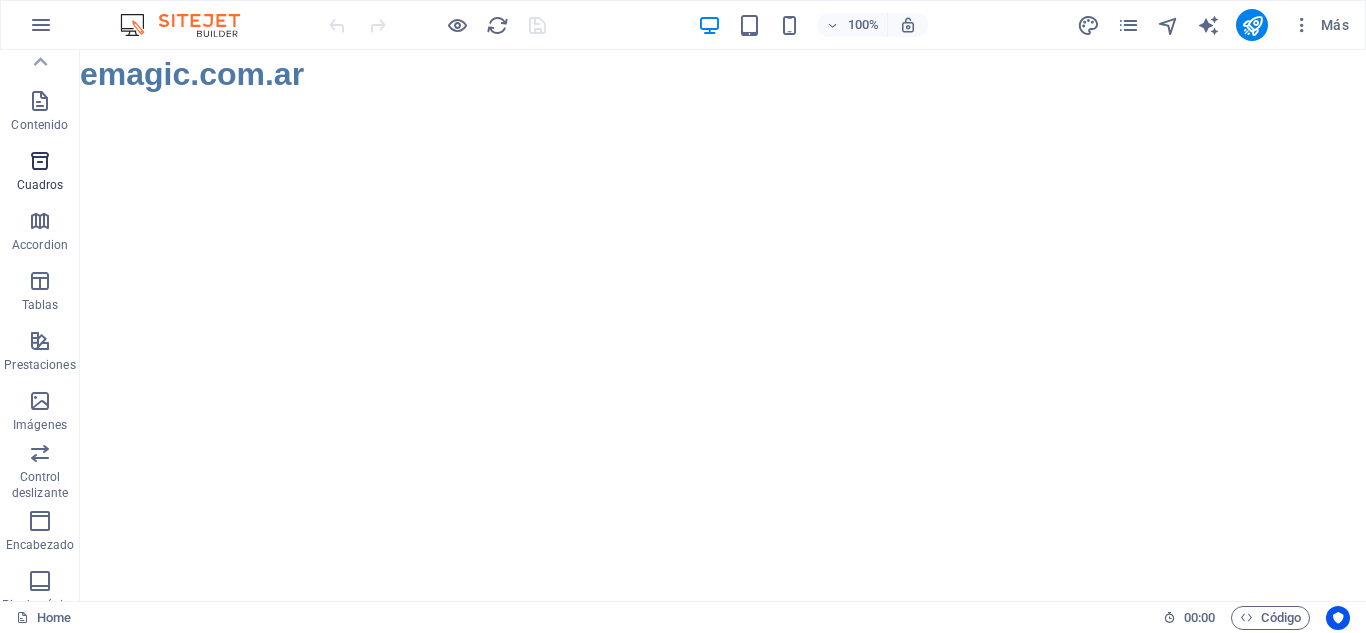 scroll, scrollTop: 0, scrollLeft: 0, axis: both 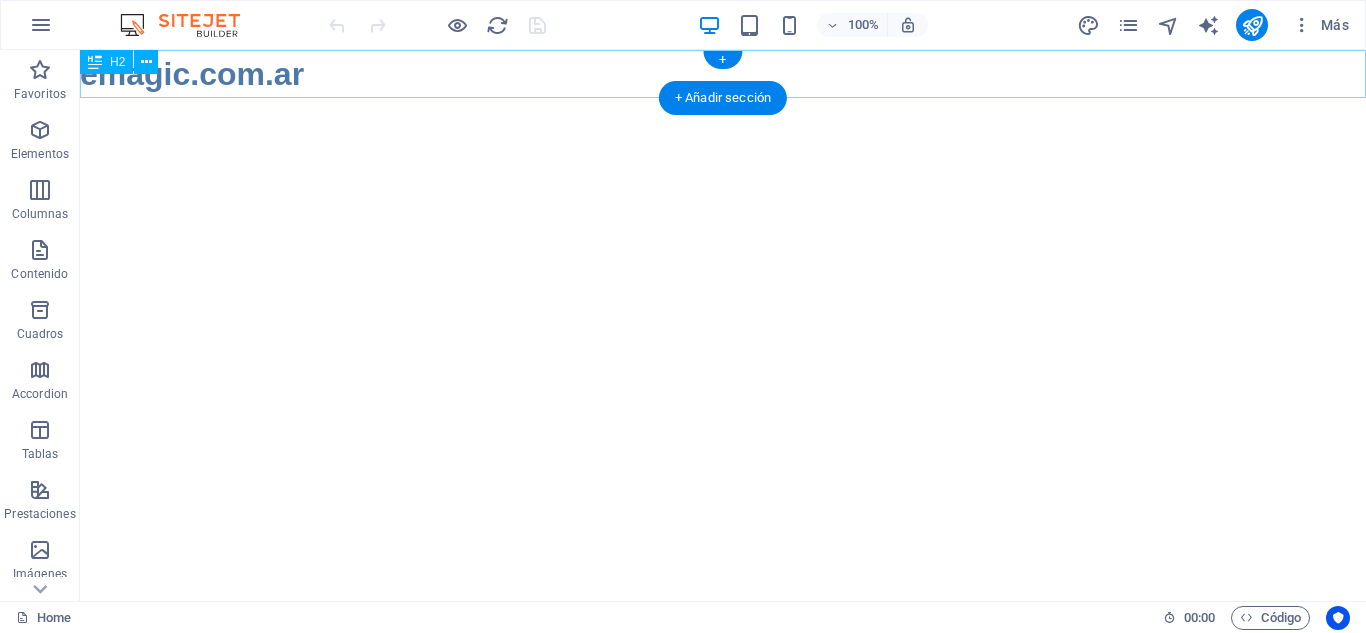 click on "emagic.com.ar" at bounding box center (723, 74) 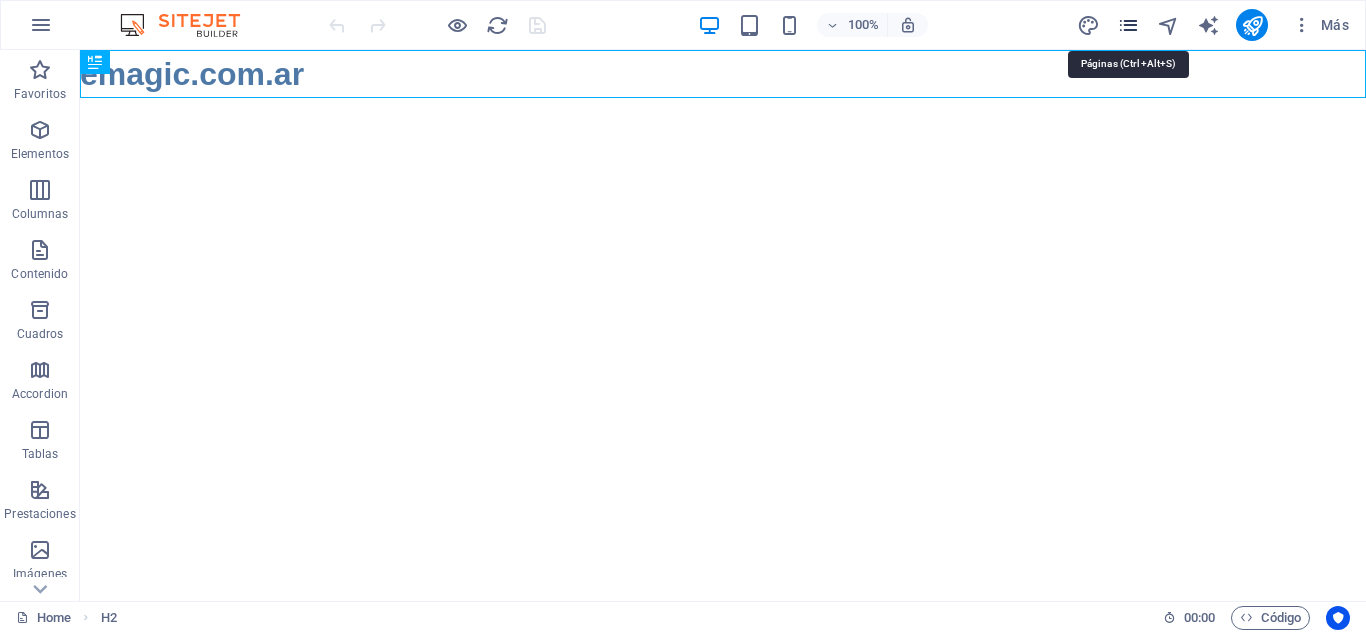 click at bounding box center [1128, 25] 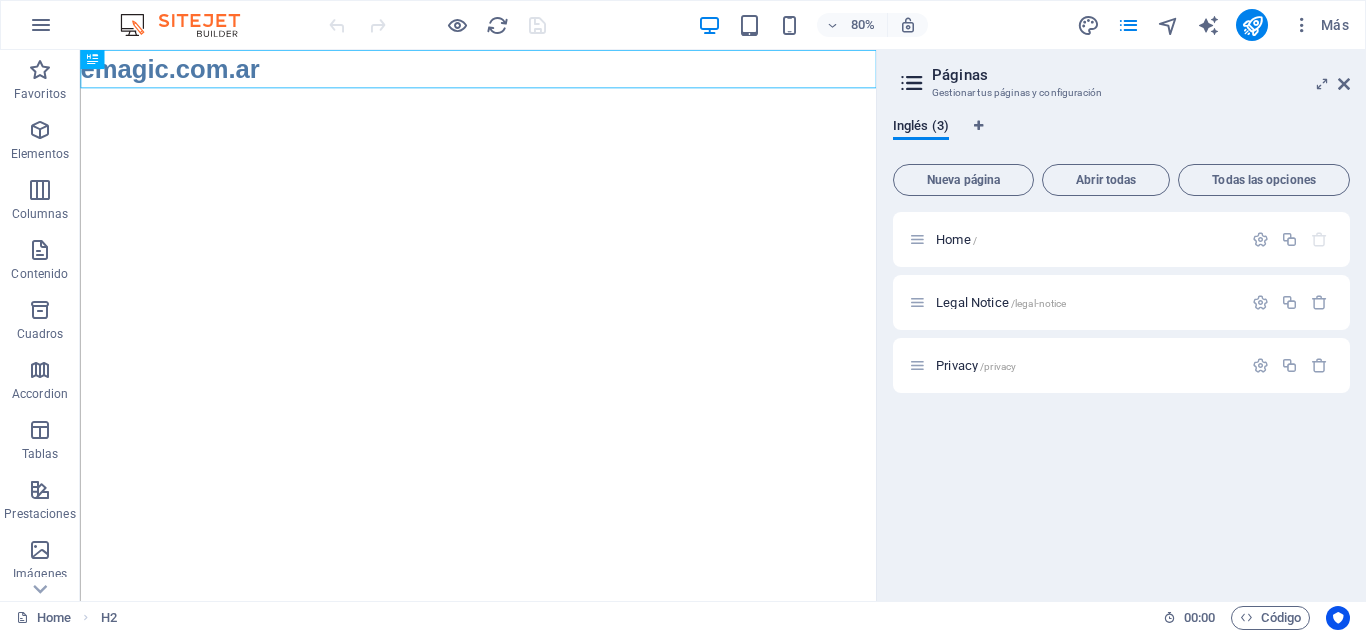 click on "Páginas Gestionar tus páginas y configuración Inglés (3) Nueva página Abrir todas Todas las opciones Home / Legal Notice /legal-notice Privacy /privacy" at bounding box center [1121, 325] 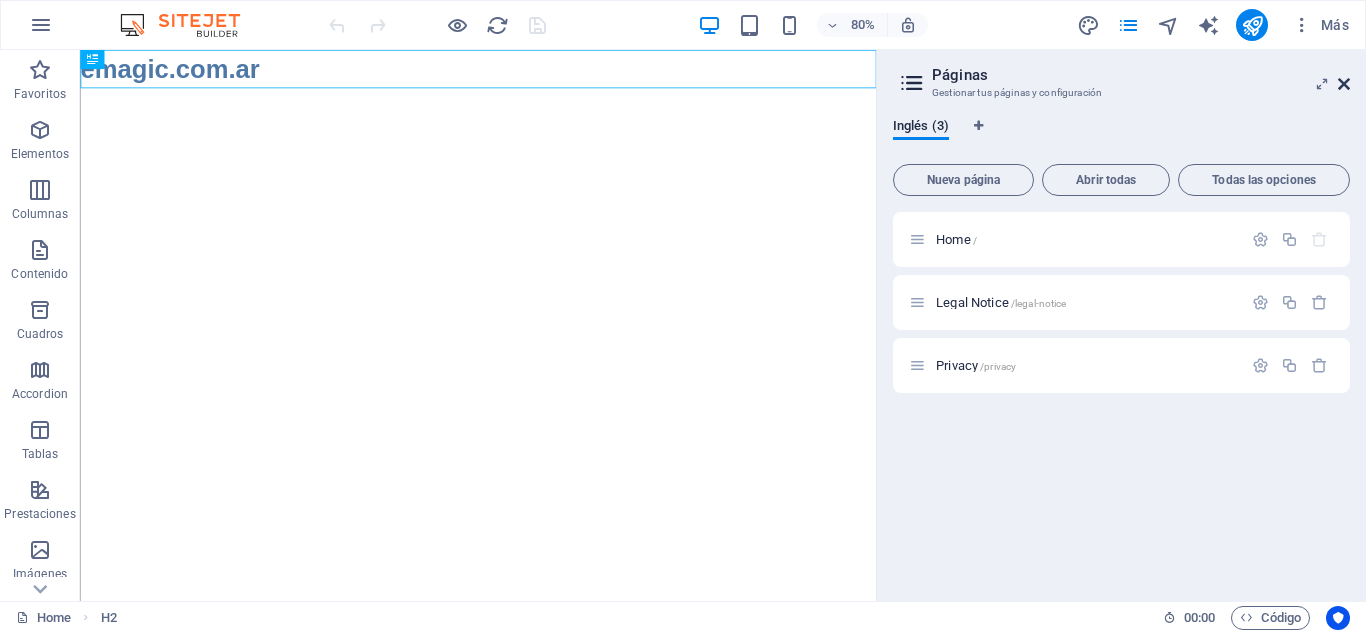 click at bounding box center (1344, 84) 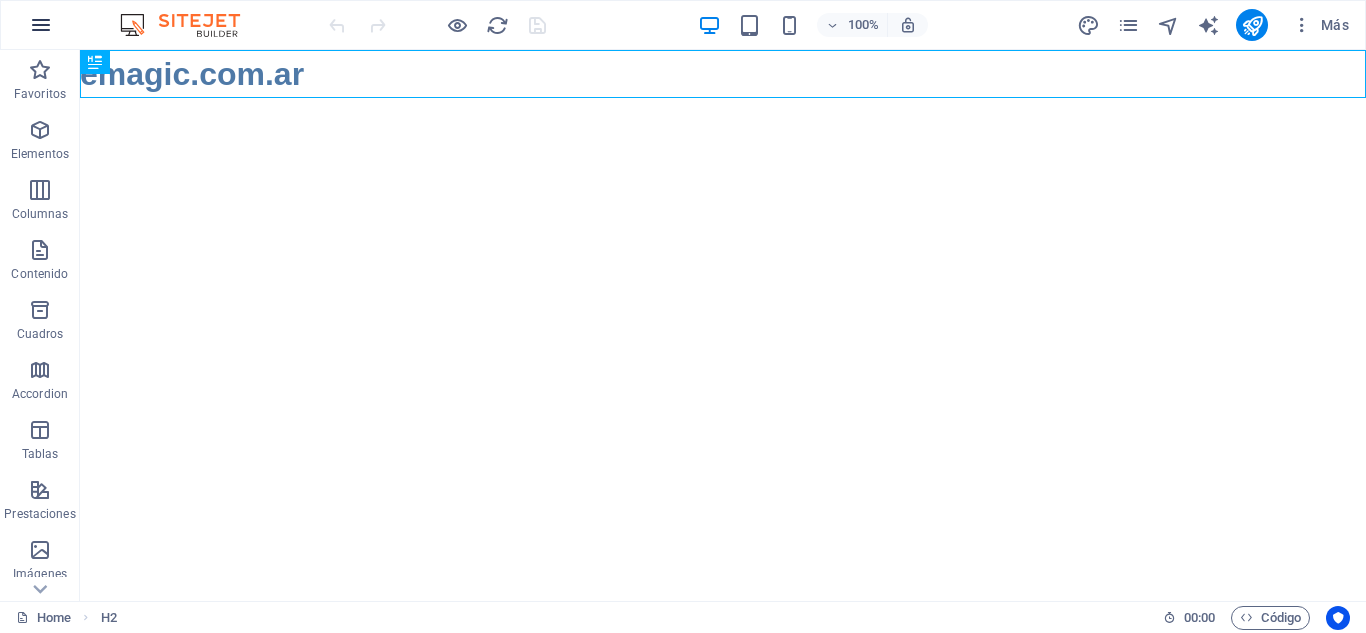 click at bounding box center (41, 25) 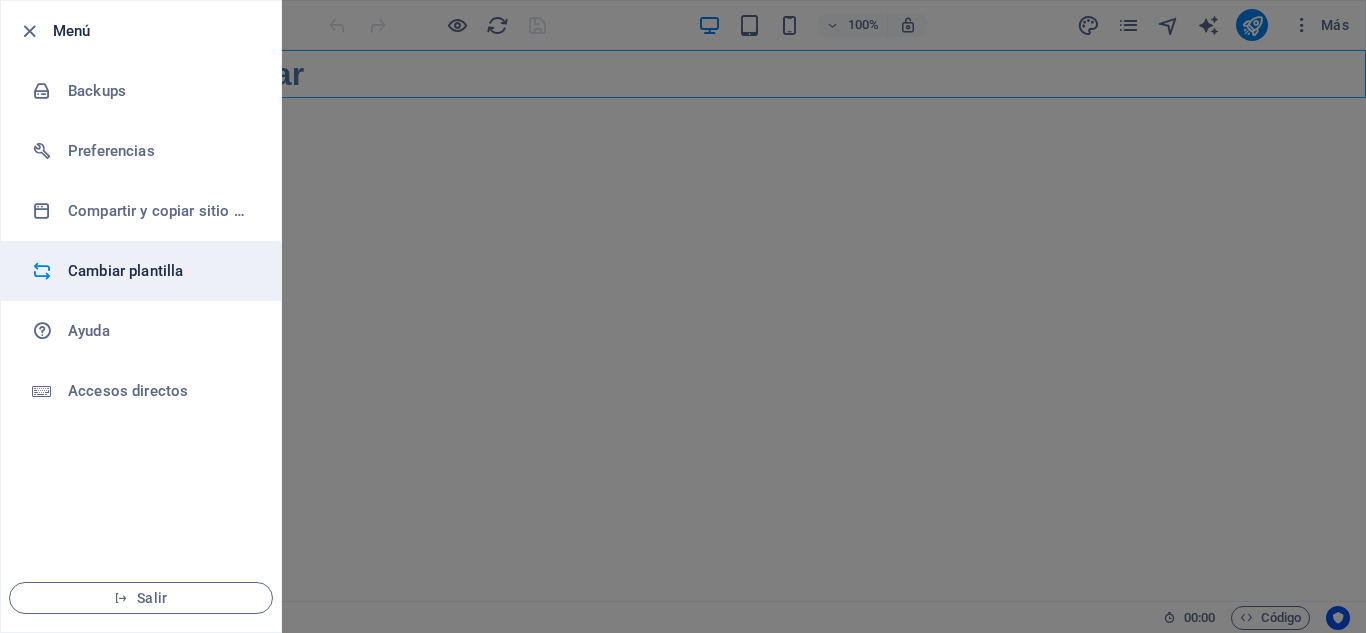 click on "Cambiar plantilla" at bounding box center (160, 271) 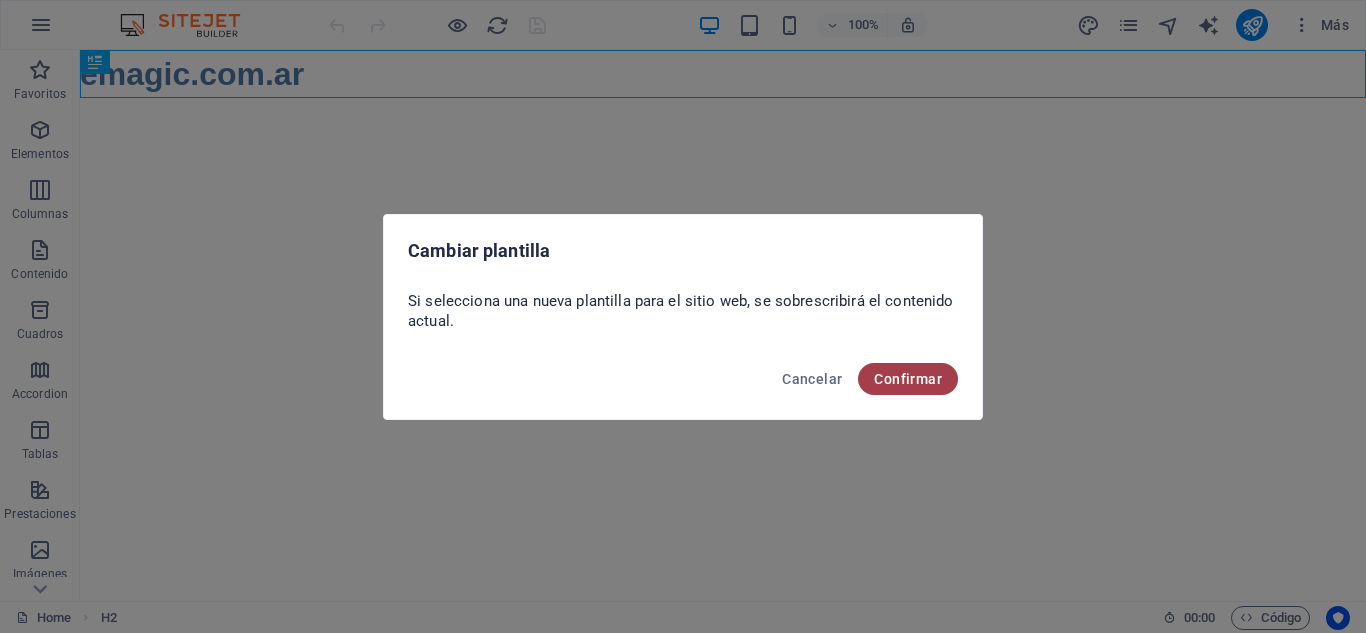 click on "Confirmar" at bounding box center (908, 379) 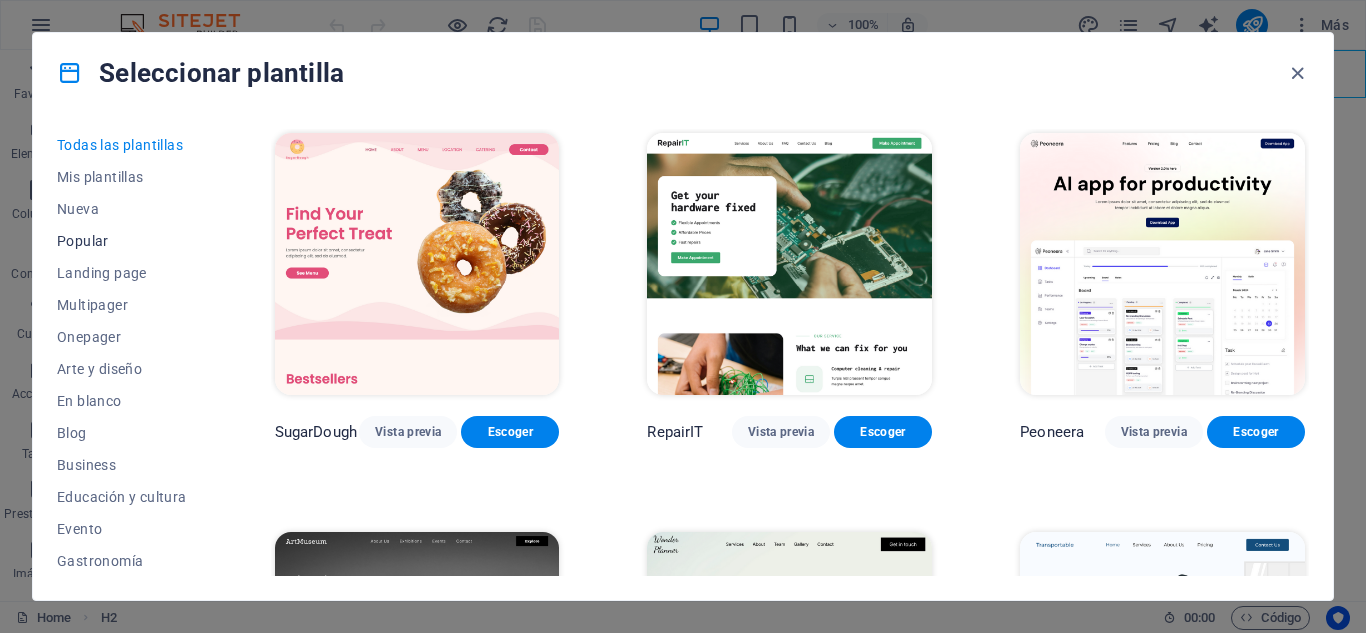 click on "Popular" at bounding box center (122, 241) 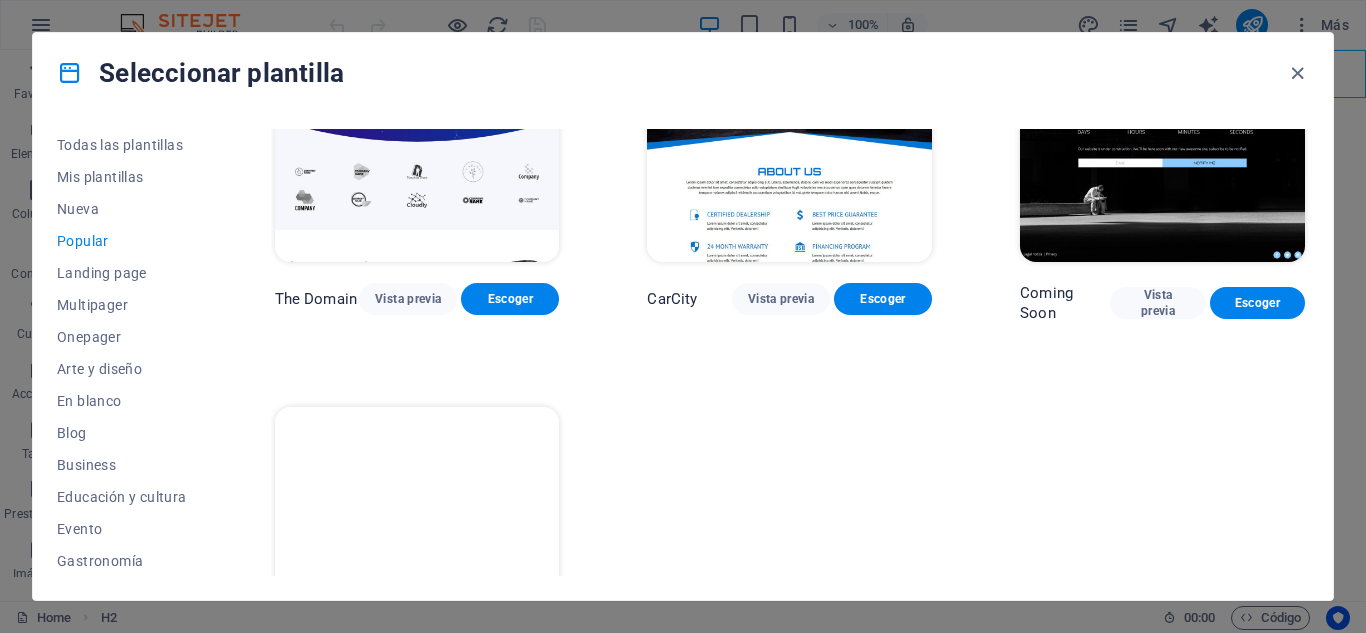 scroll, scrollTop: 1888, scrollLeft: 0, axis: vertical 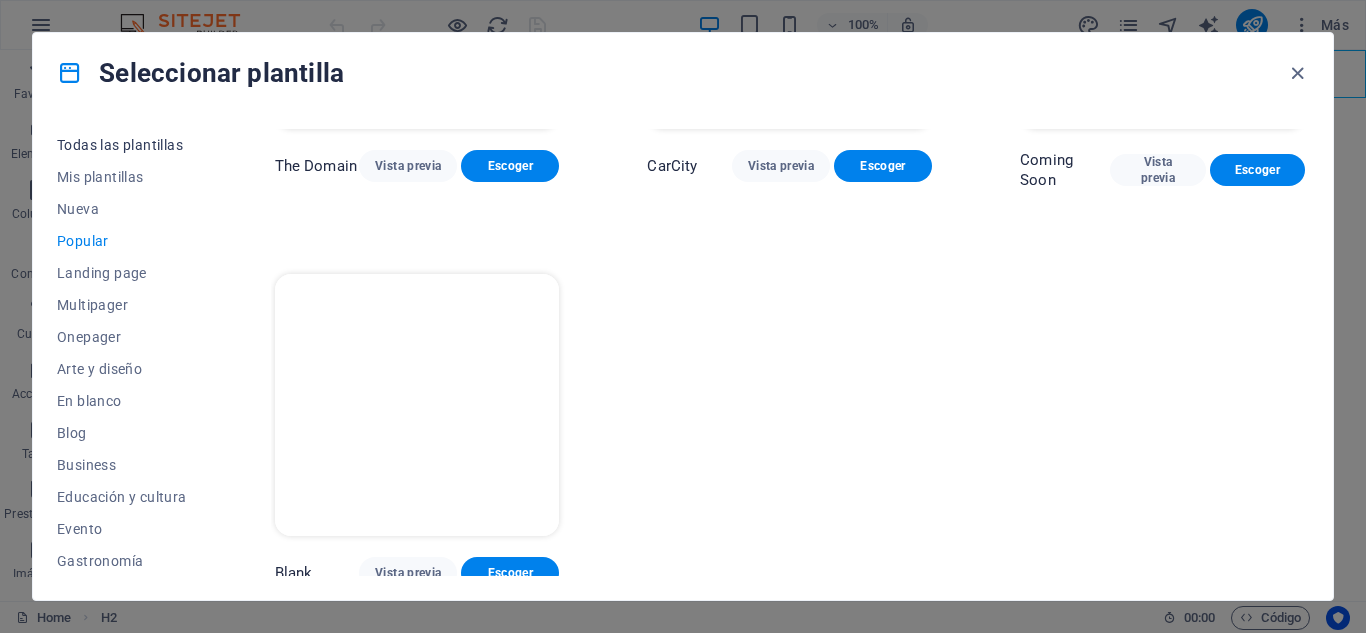 click on "Todas las plantillas" at bounding box center (122, 145) 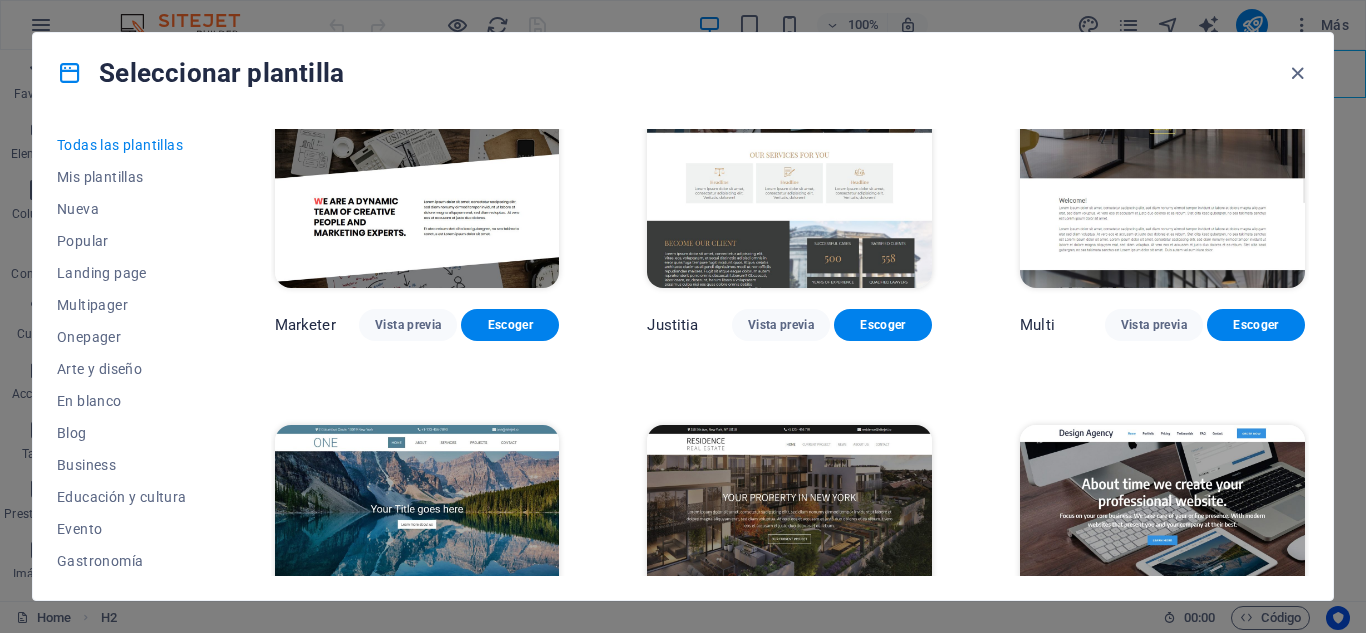 scroll, scrollTop: 16635, scrollLeft: 0, axis: vertical 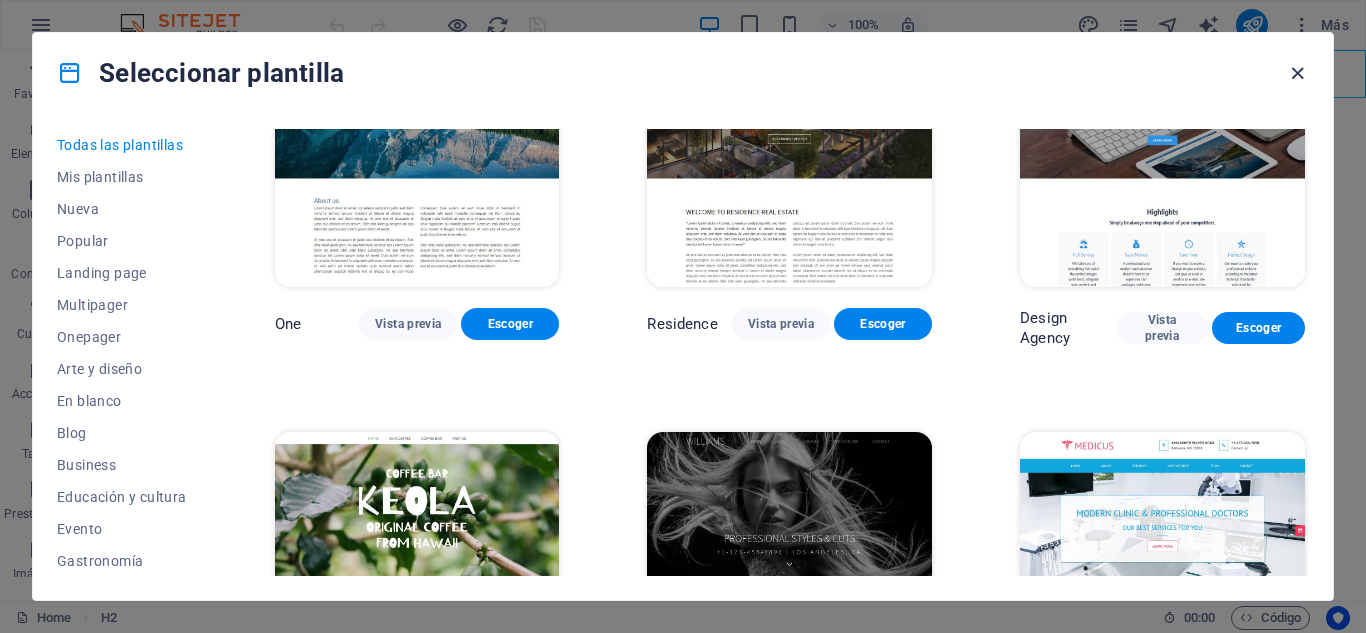 click at bounding box center [1297, 73] 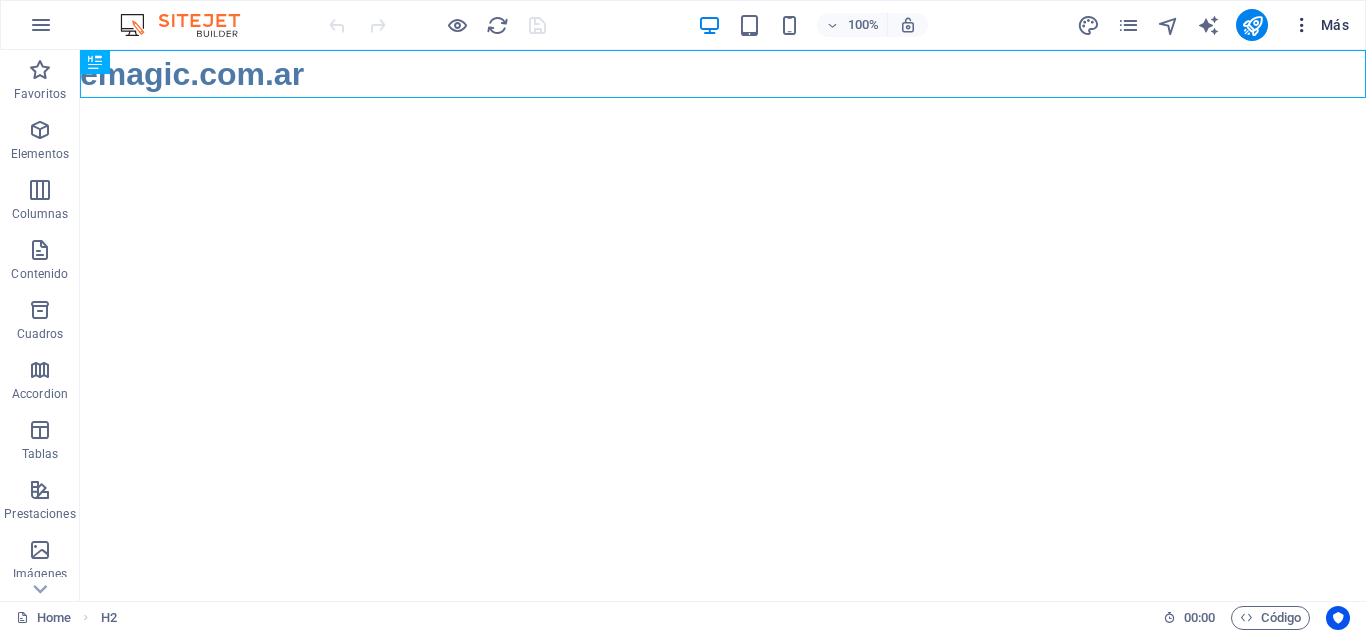 click at bounding box center [1302, 25] 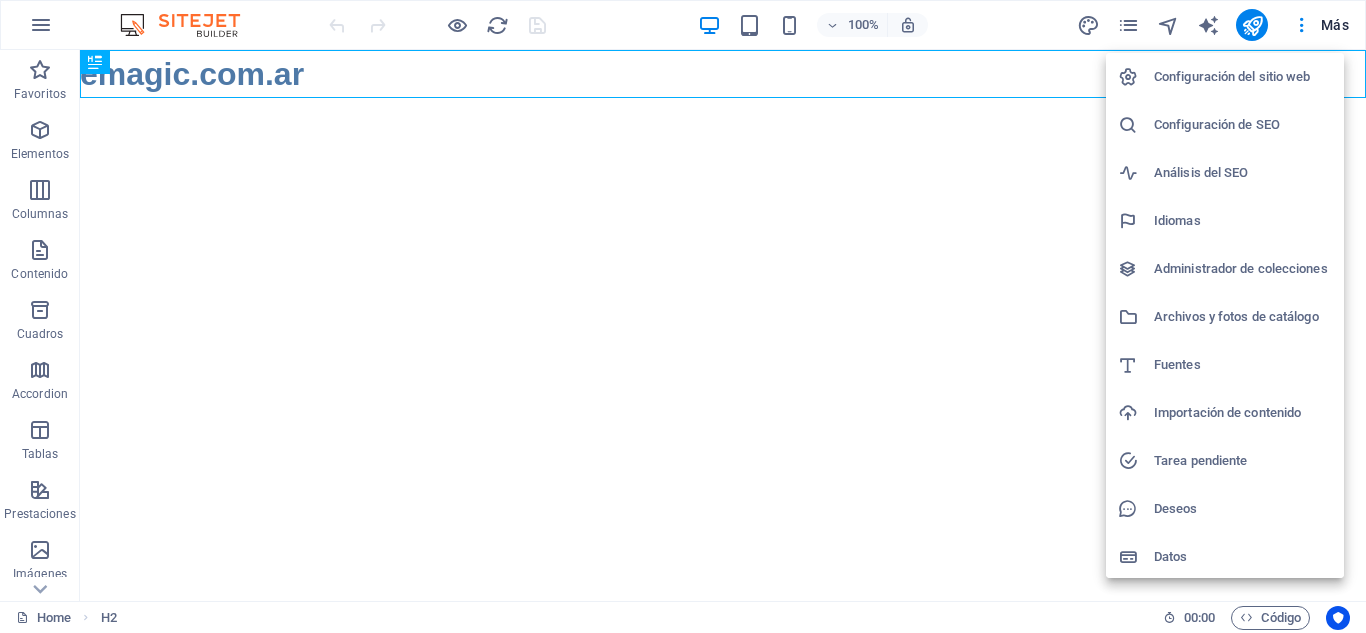 click at bounding box center [683, 316] 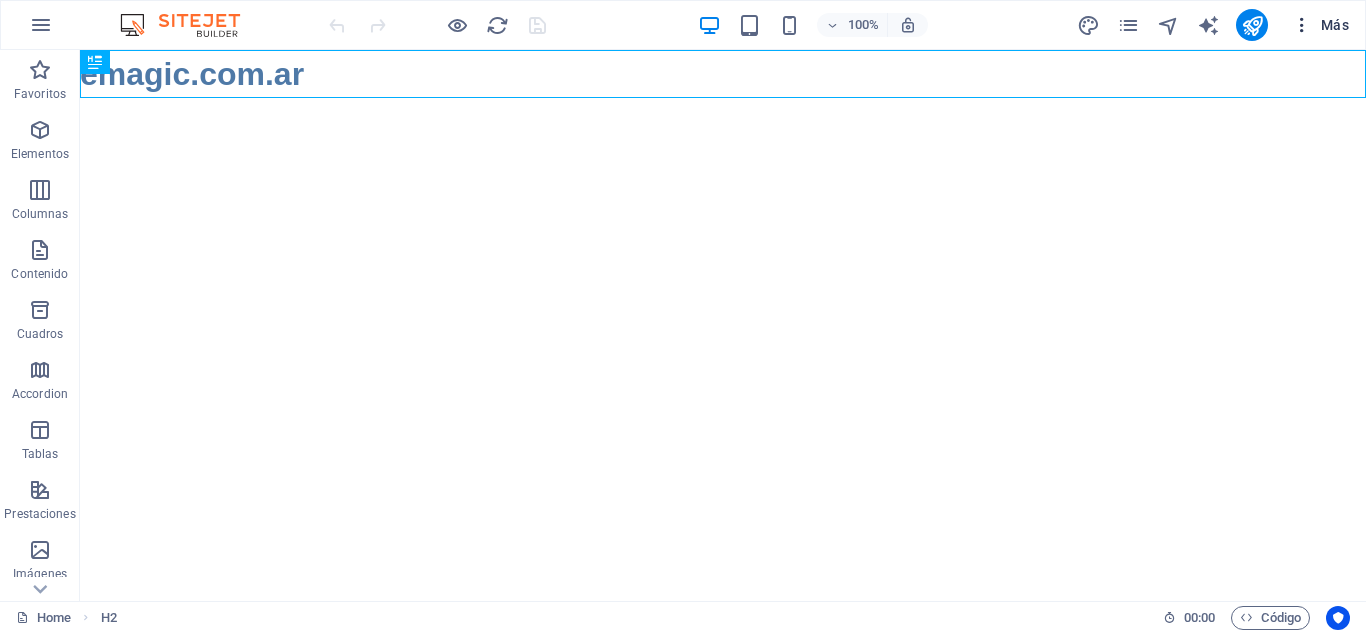 click on "Más" at bounding box center [1320, 25] 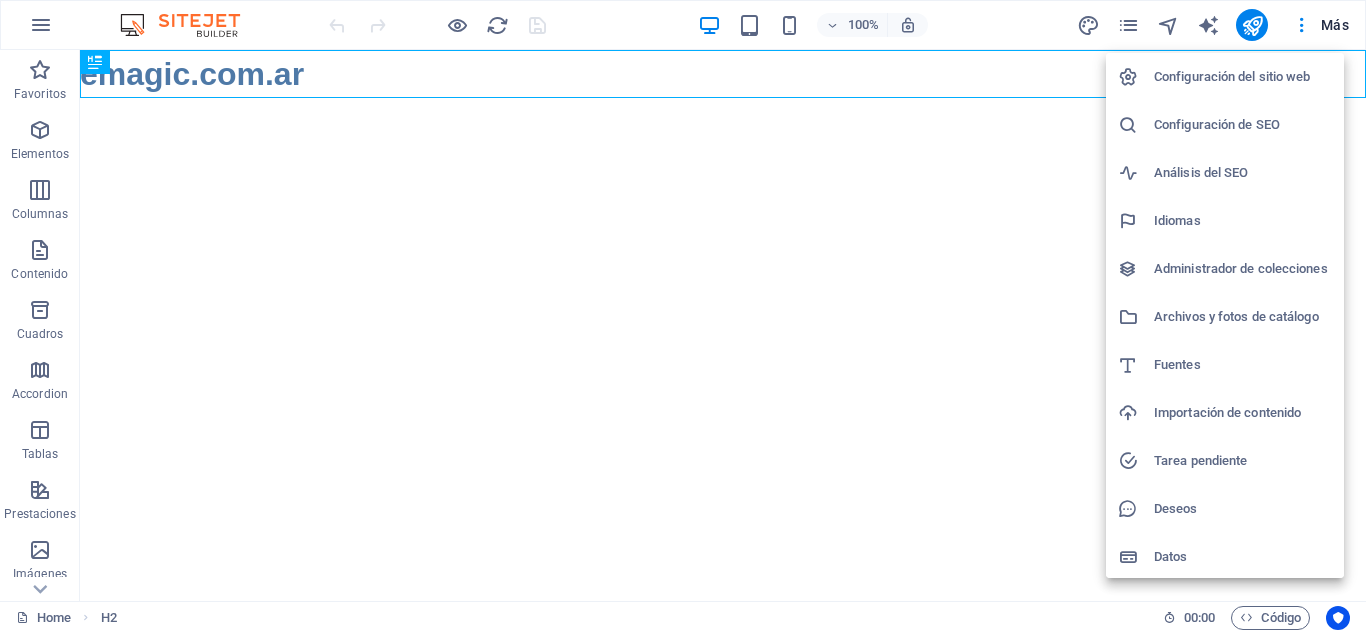 click at bounding box center (683, 316) 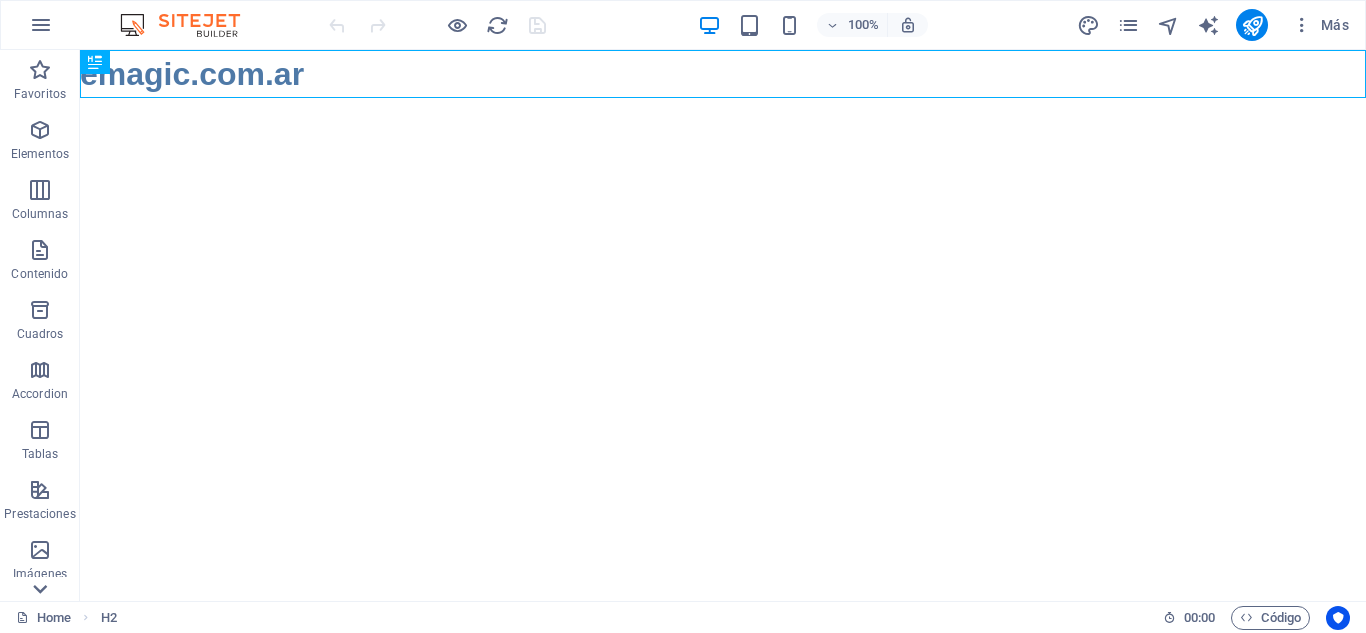 click 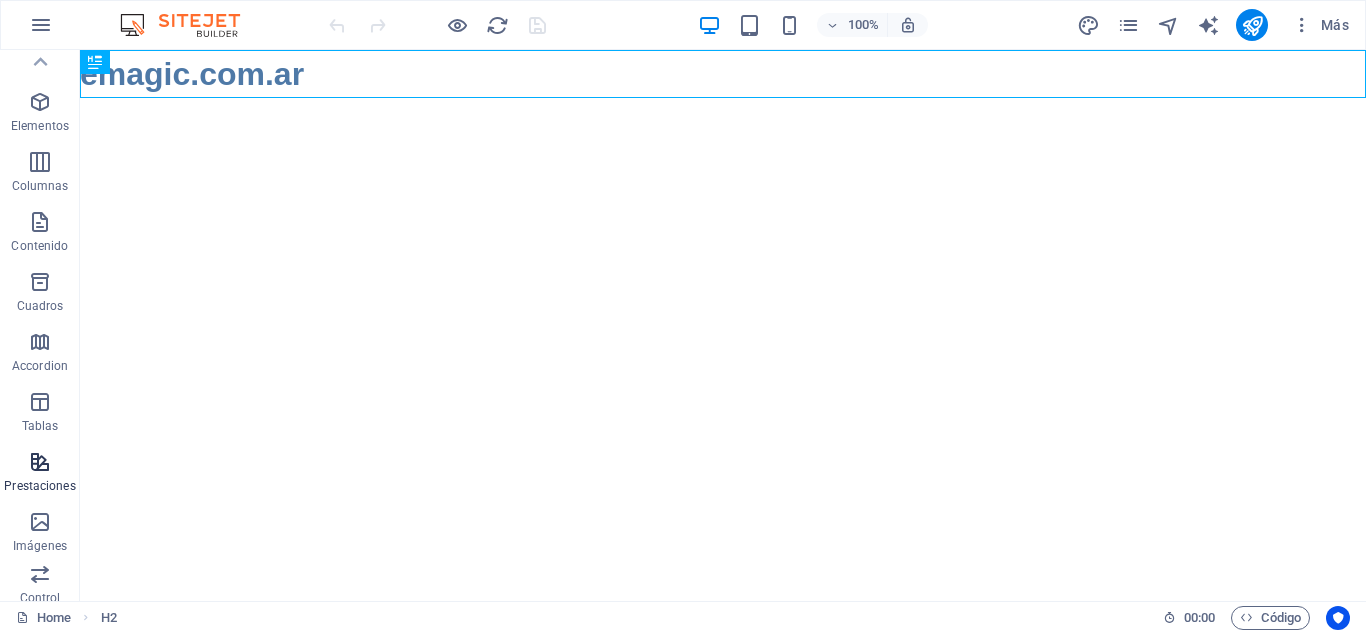 scroll, scrollTop: 0, scrollLeft: 0, axis: both 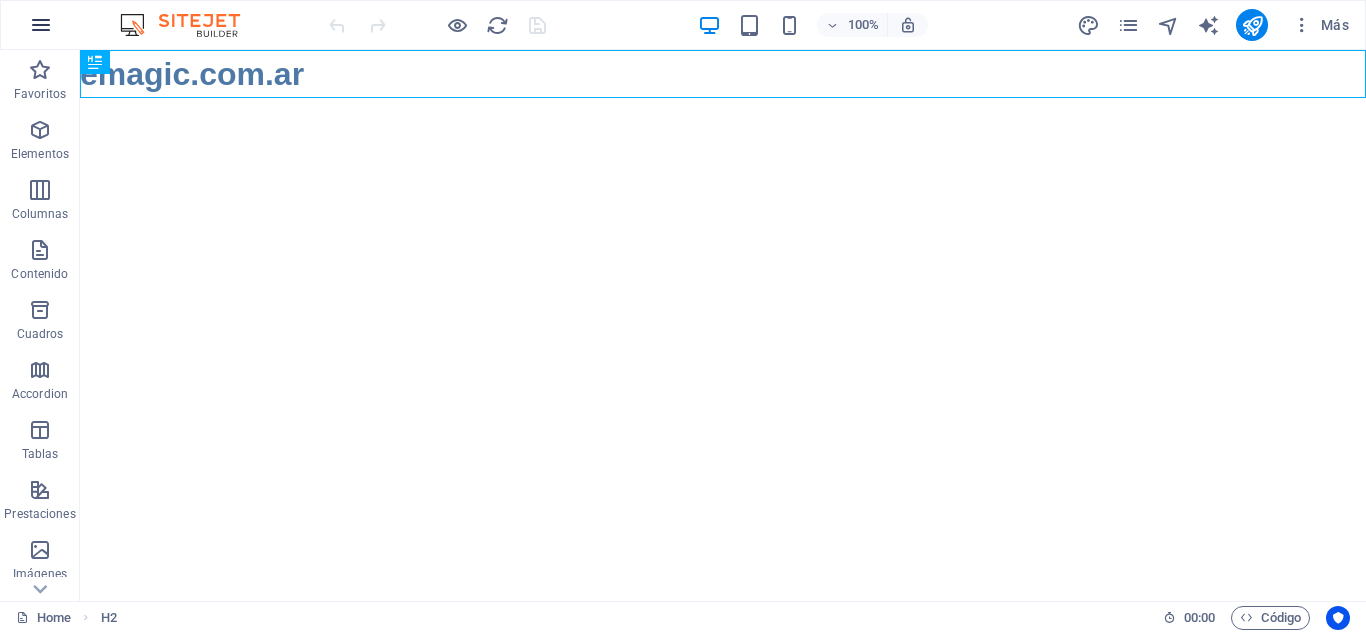 click at bounding box center [41, 25] 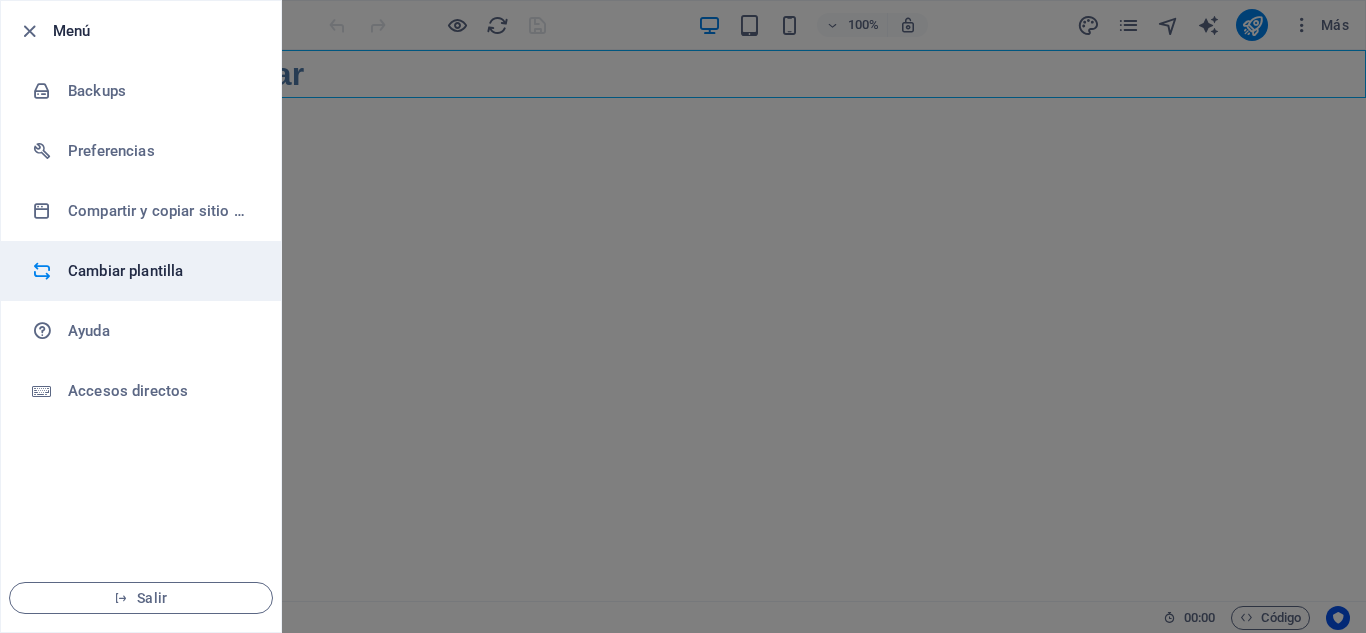 click on "Cambiar plantilla" at bounding box center [160, 271] 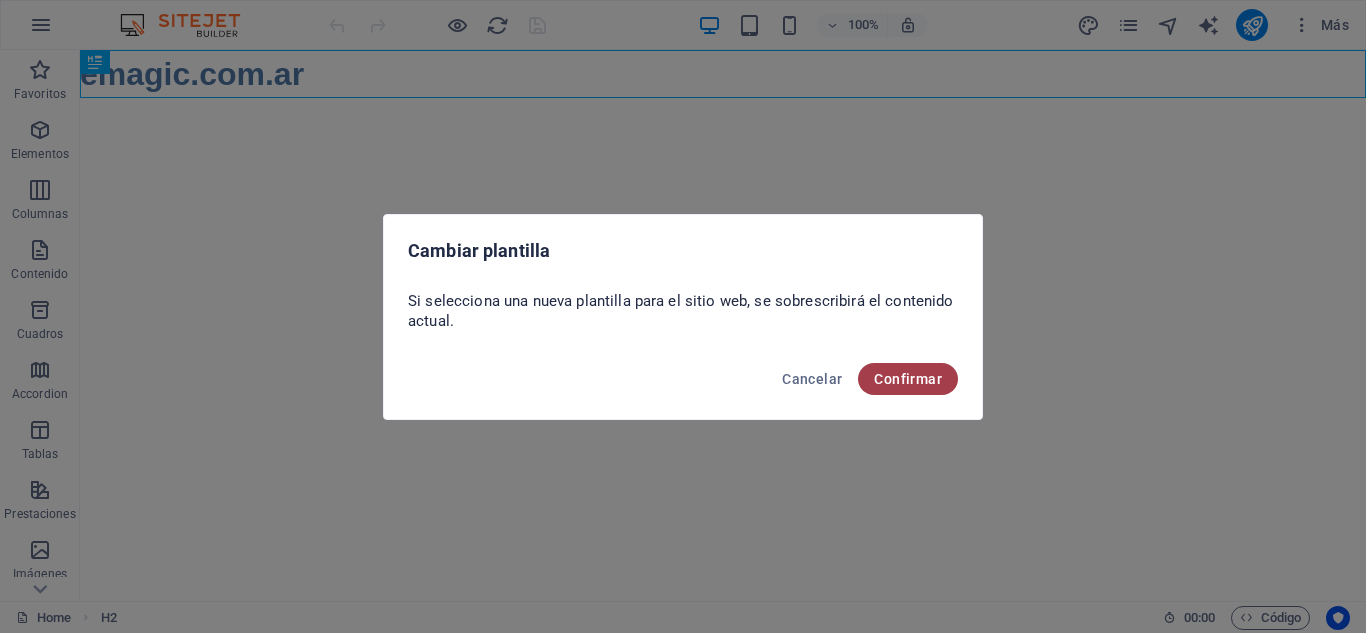 click on "Confirmar" at bounding box center (908, 379) 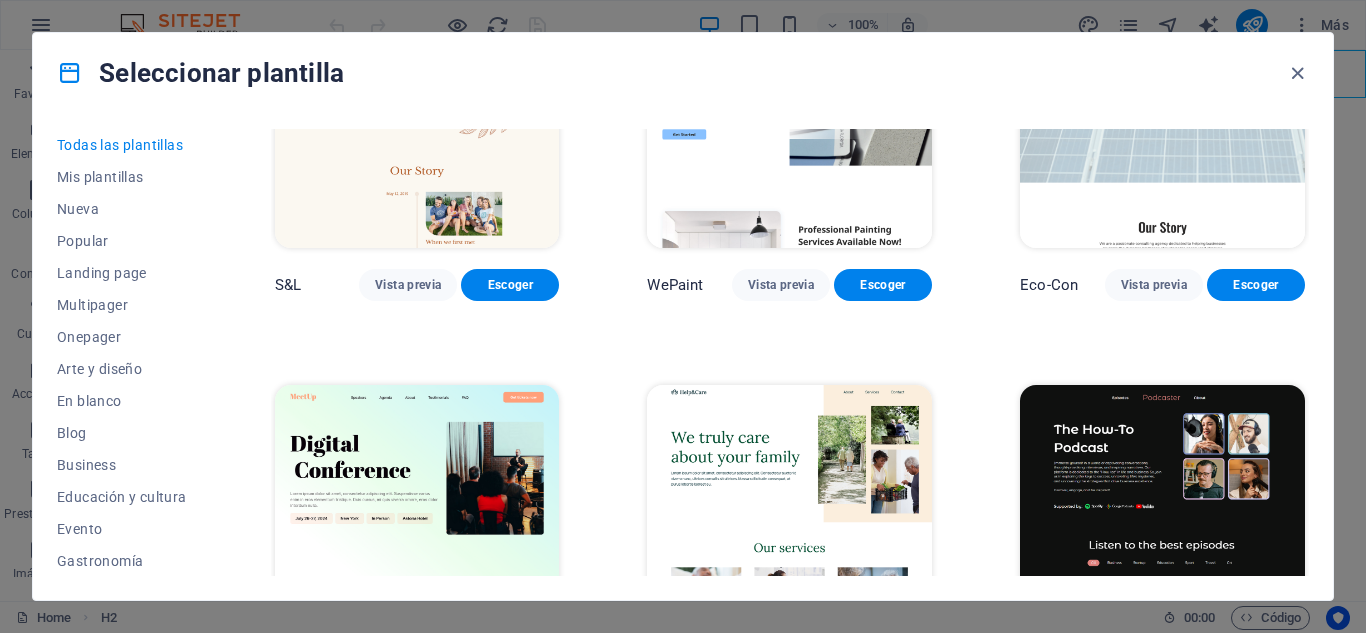 scroll, scrollTop: 1100, scrollLeft: 0, axis: vertical 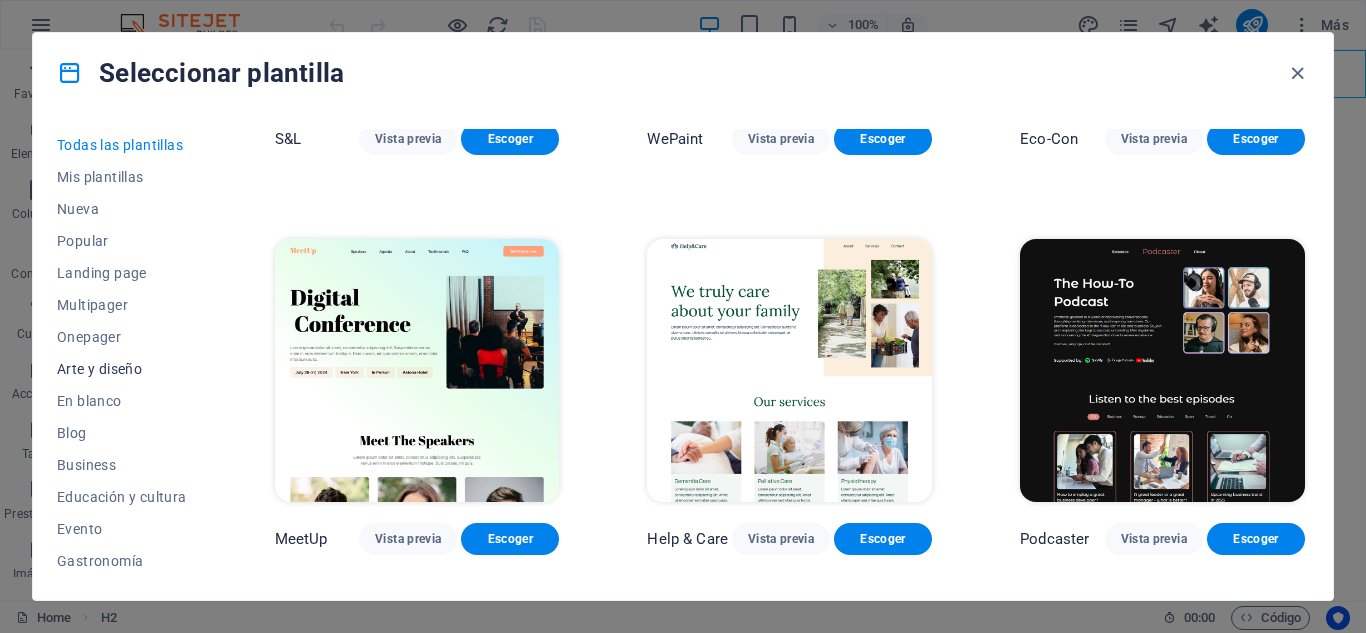 click on "Arte y diseño" at bounding box center [122, 369] 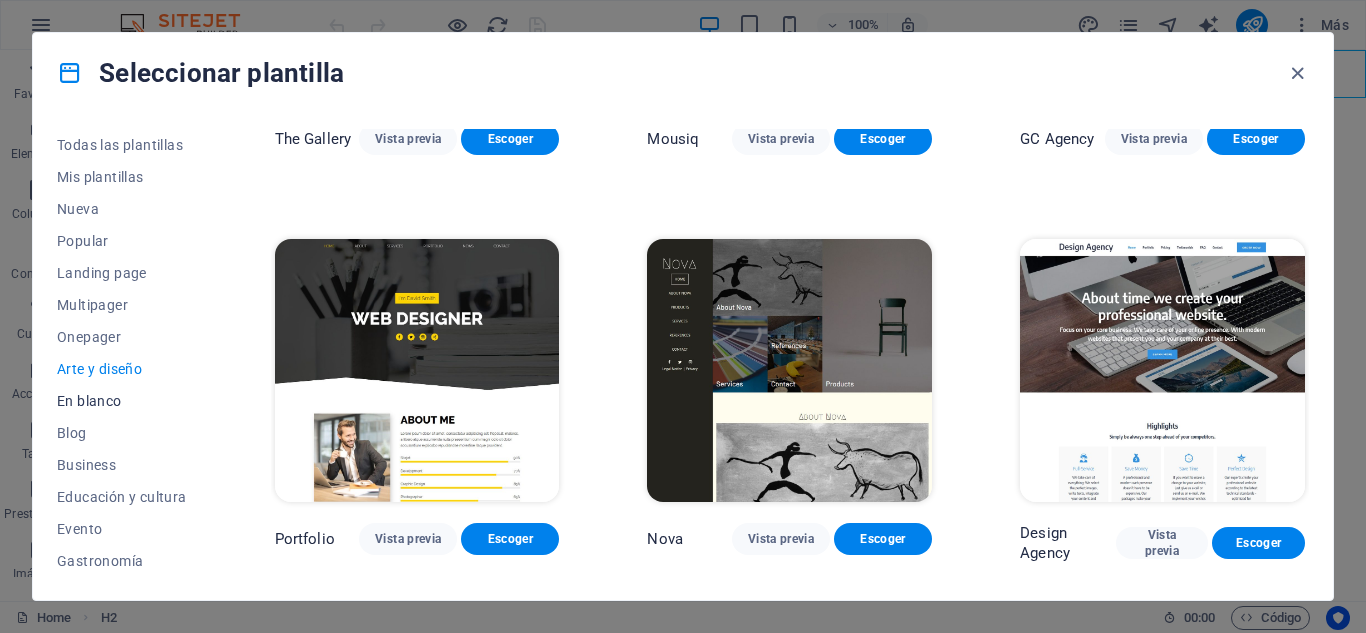 click on "En blanco" at bounding box center (122, 401) 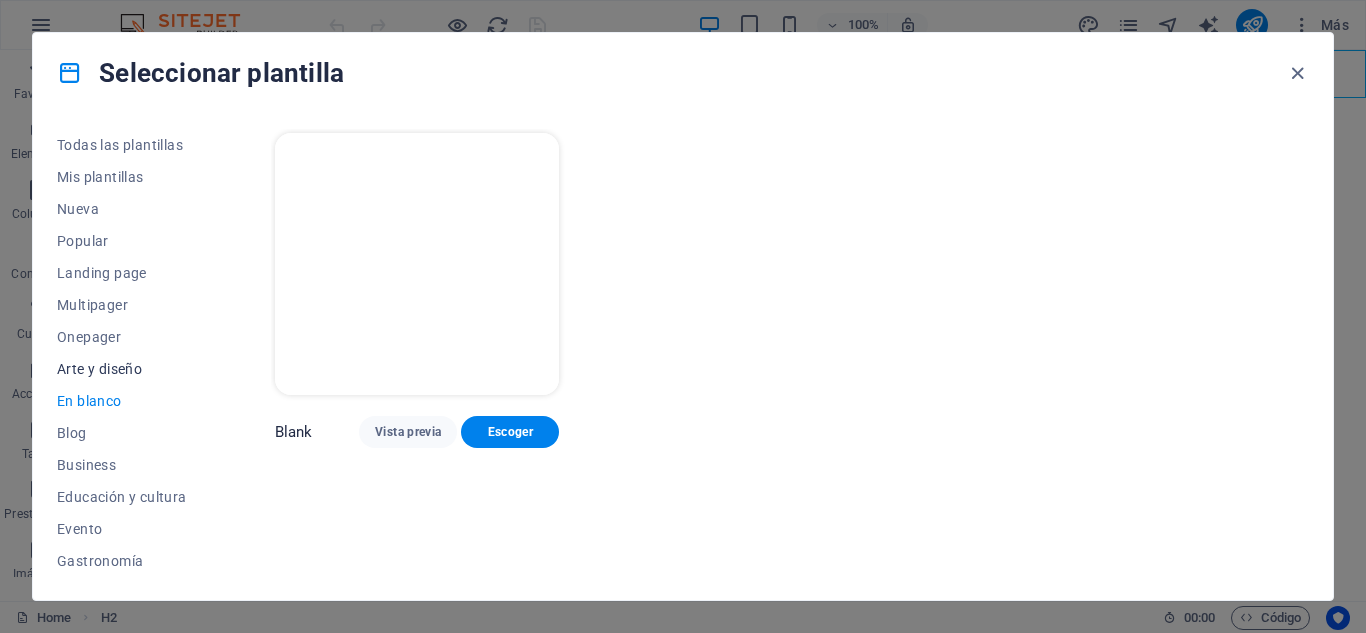 click on "Arte y diseño" at bounding box center [122, 369] 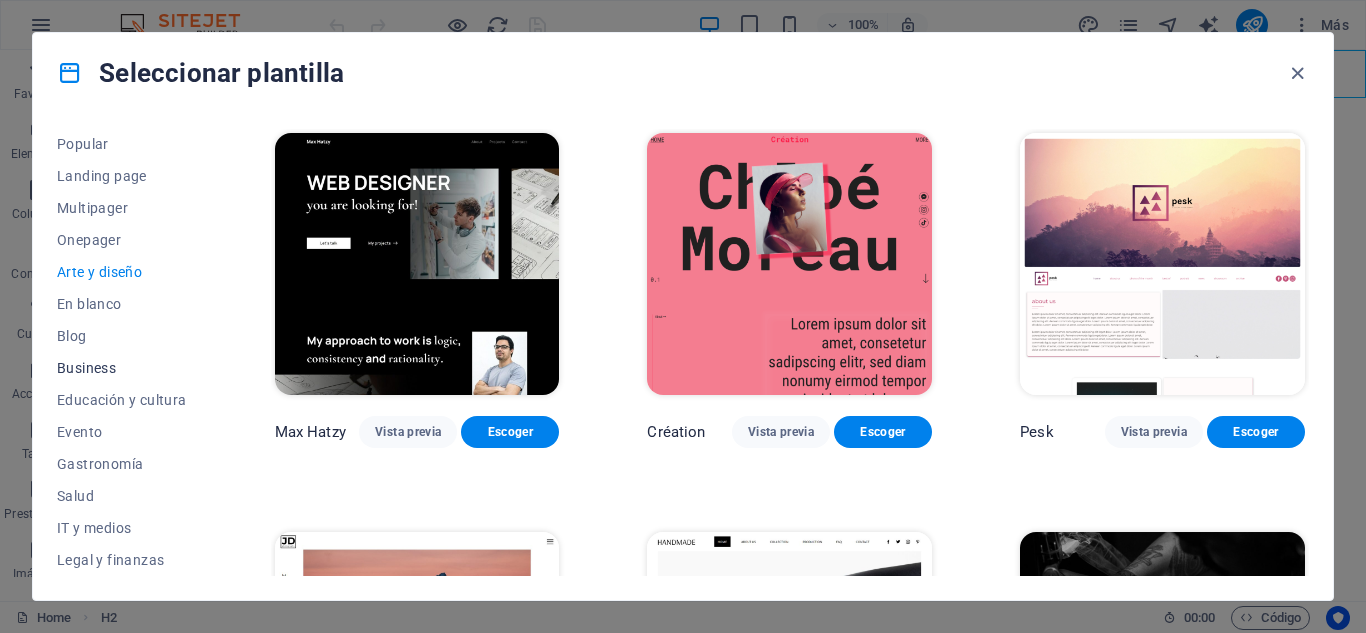 scroll, scrollTop: 200, scrollLeft: 0, axis: vertical 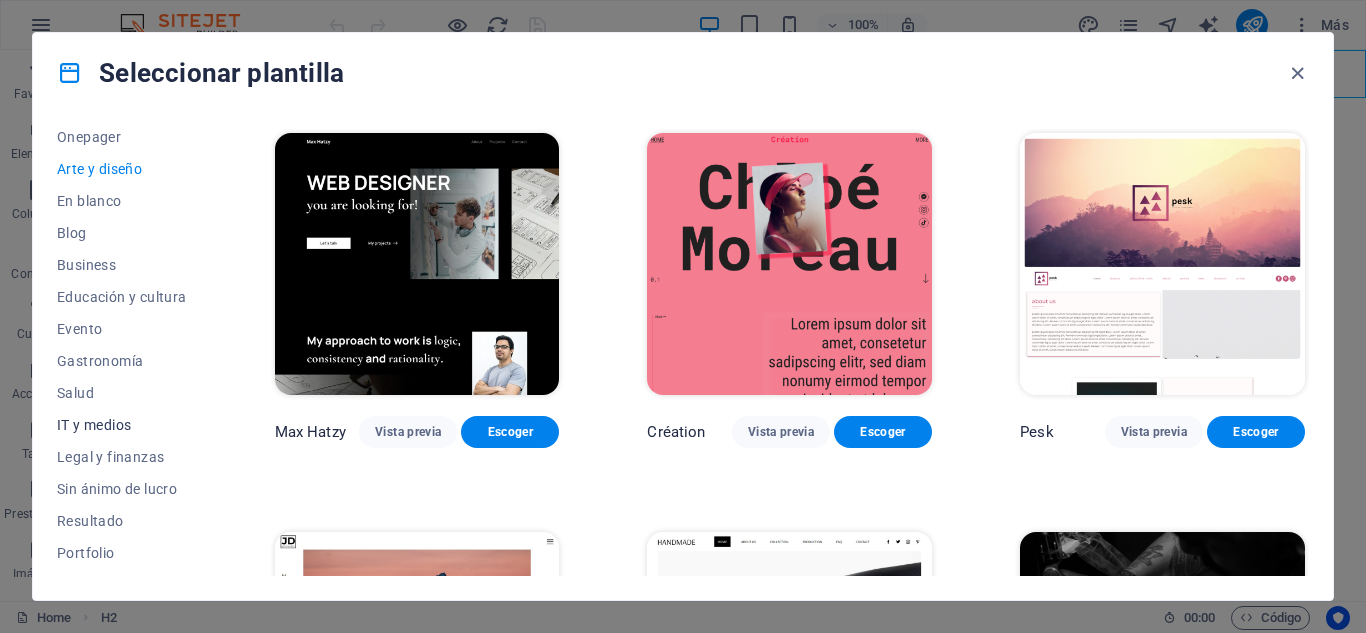 click on "IT y medios" at bounding box center [122, 425] 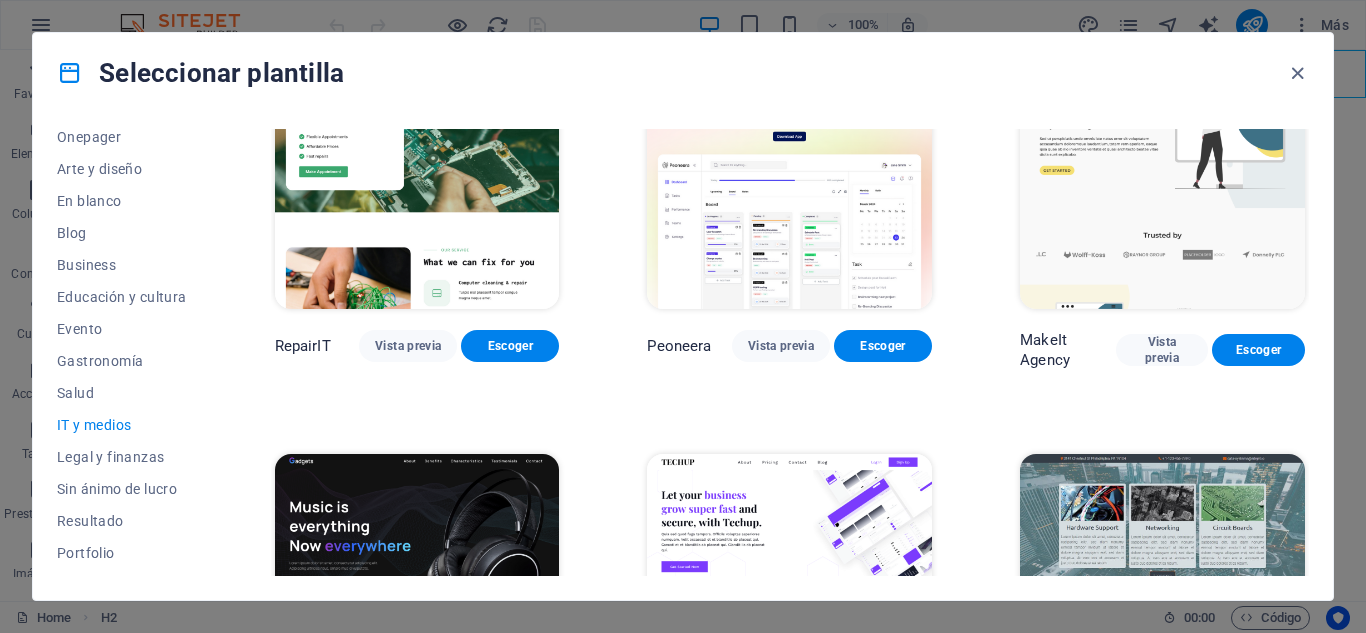 scroll, scrollTop: 0, scrollLeft: 0, axis: both 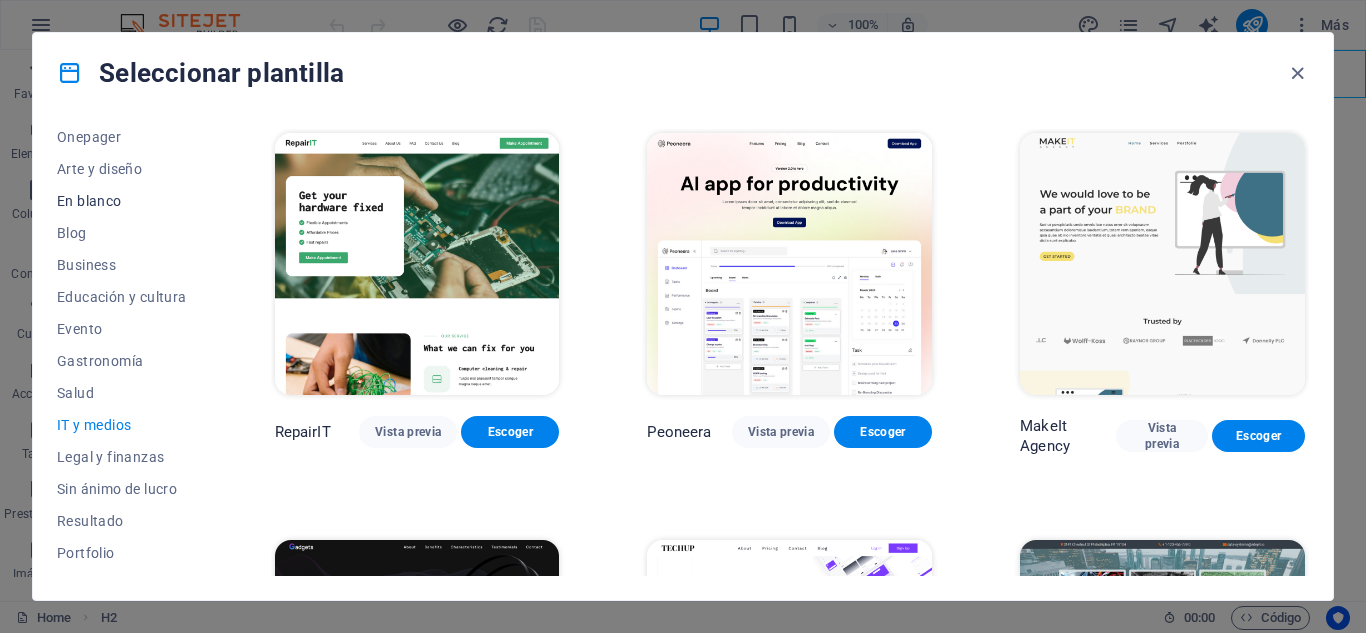 click on "En blanco" at bounding box center [122, 201] 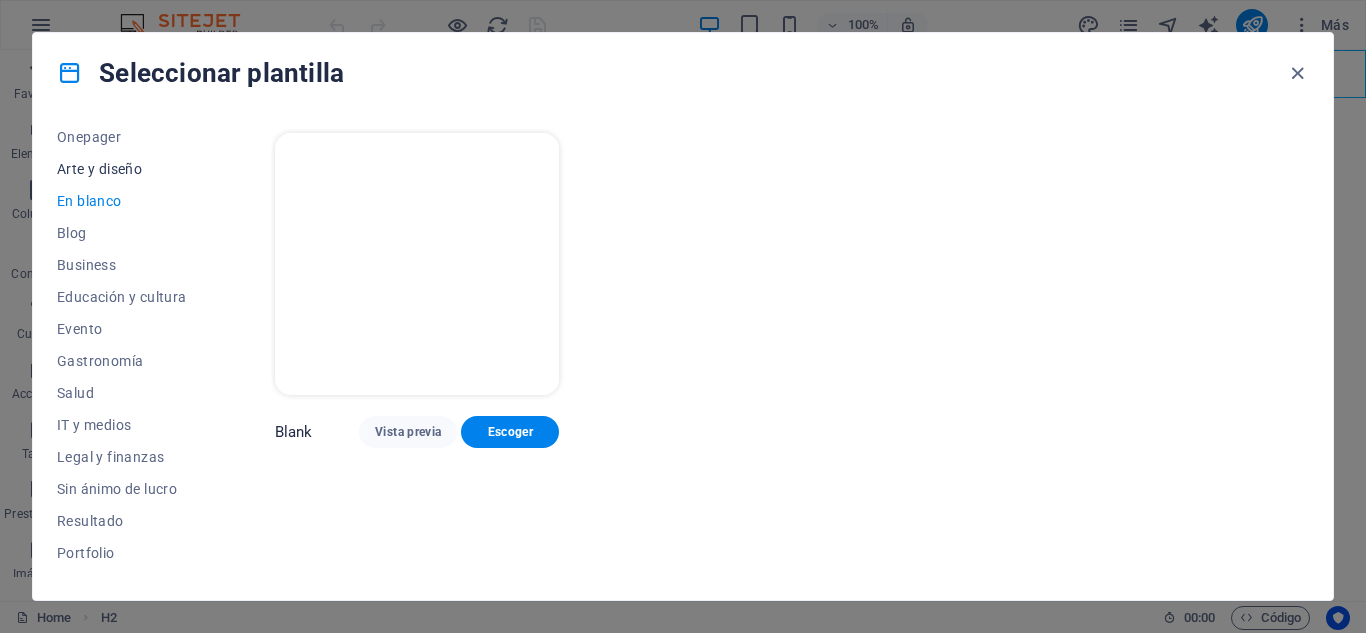 click on "Arte y diseño" at bounding box center (122, 169) 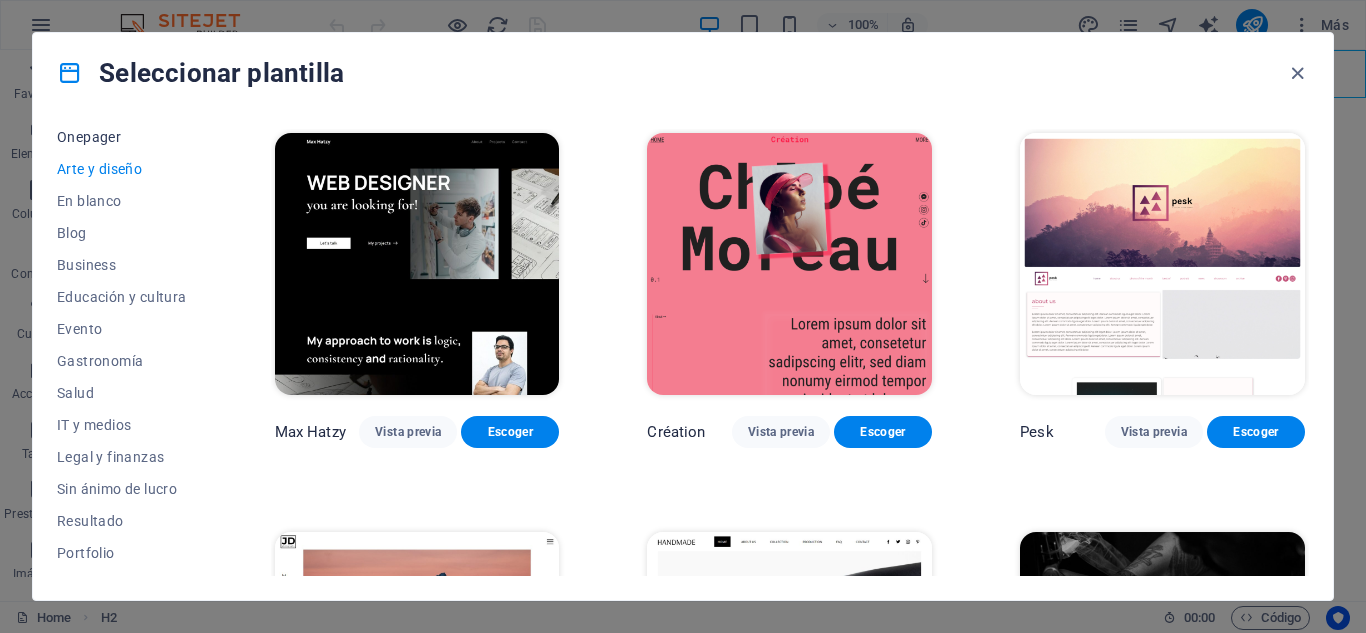 click on "Onepager" at bounding box center (122, 137) 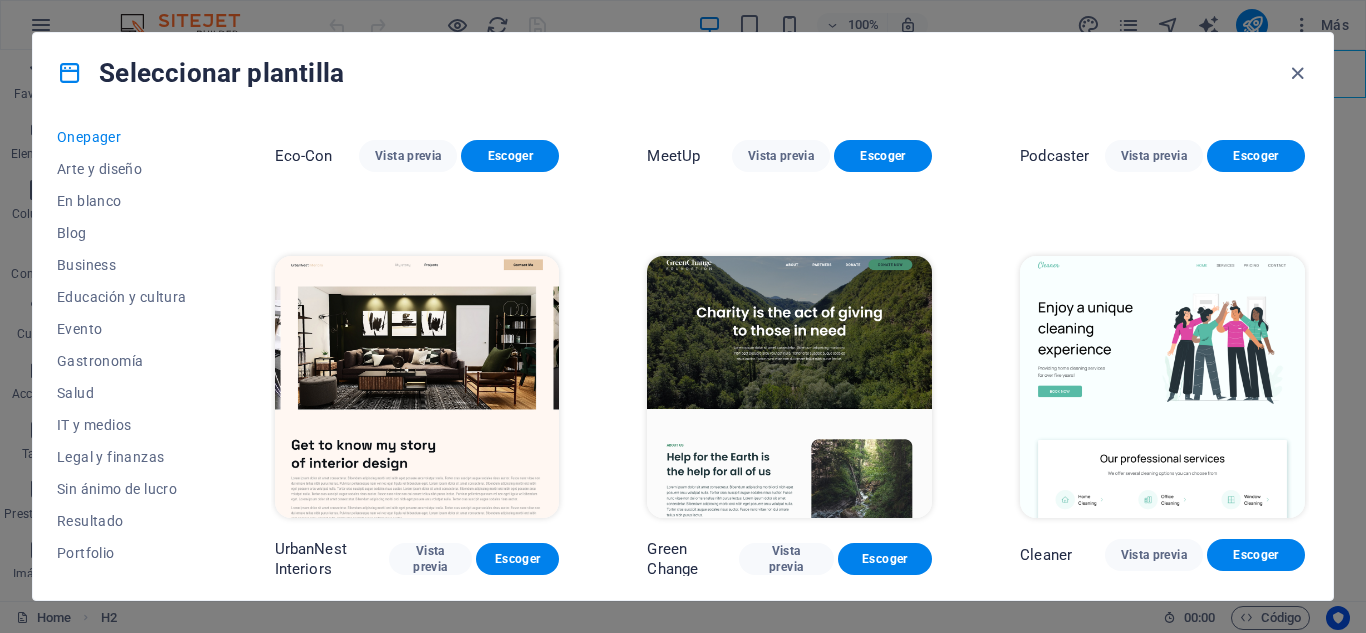 scroll, scrollTop: 800, scrollLeft: 0, axis: vertical 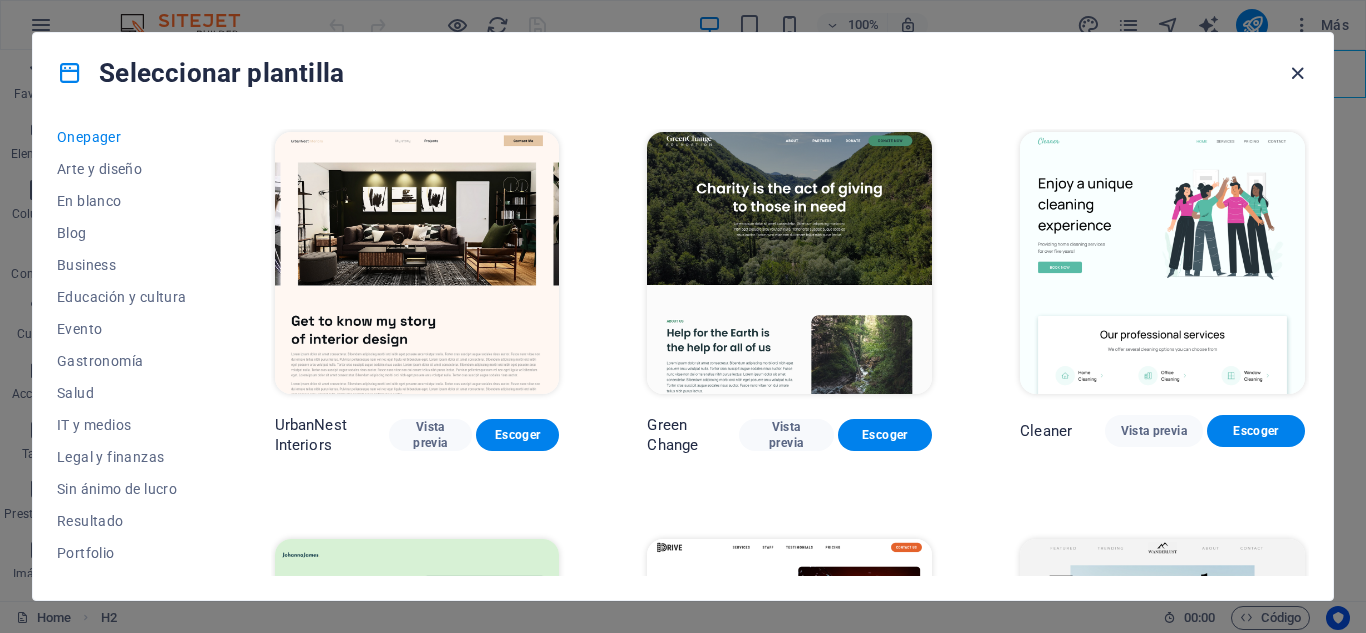 click at bounding box center [1297, 73] 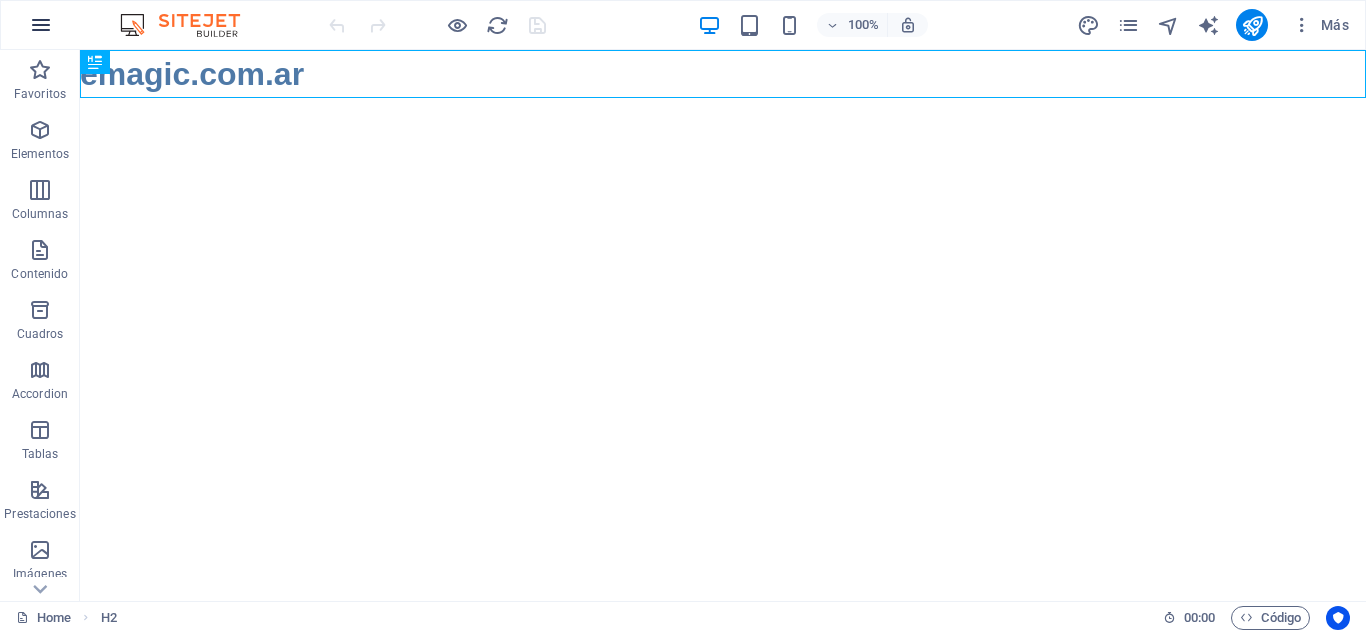 click at bounding box center (41, 25) 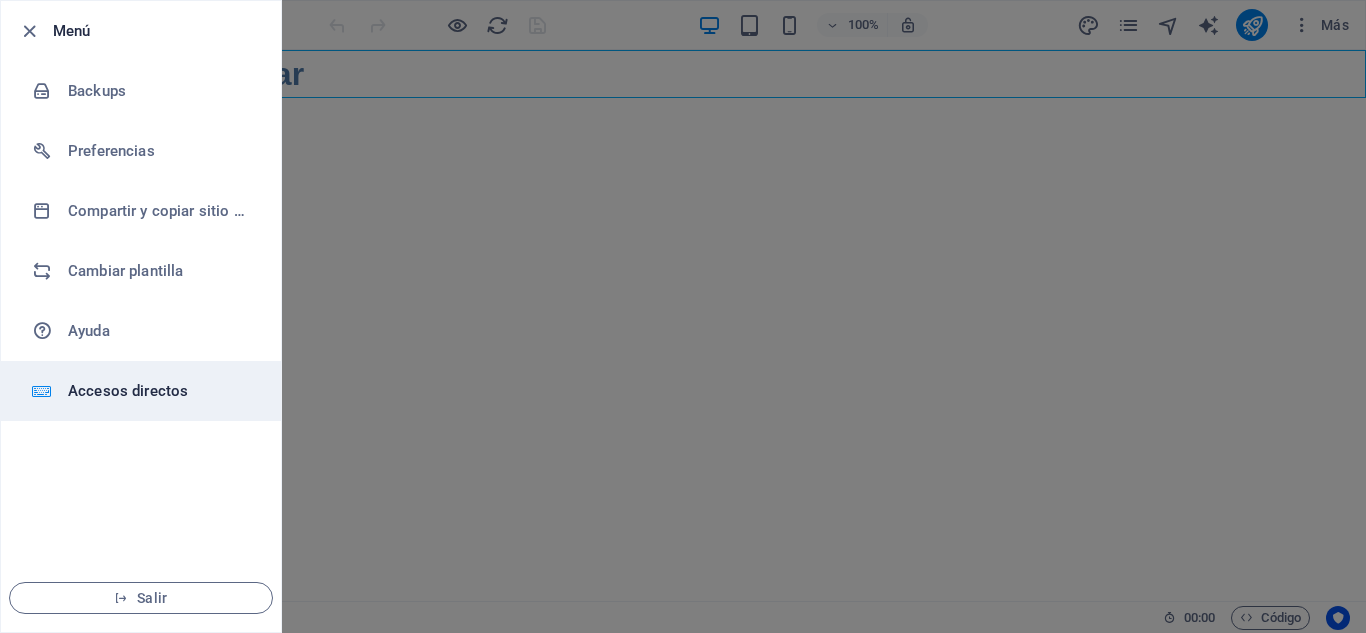 click on "Accesos directos" at bounding box center (160, 391) 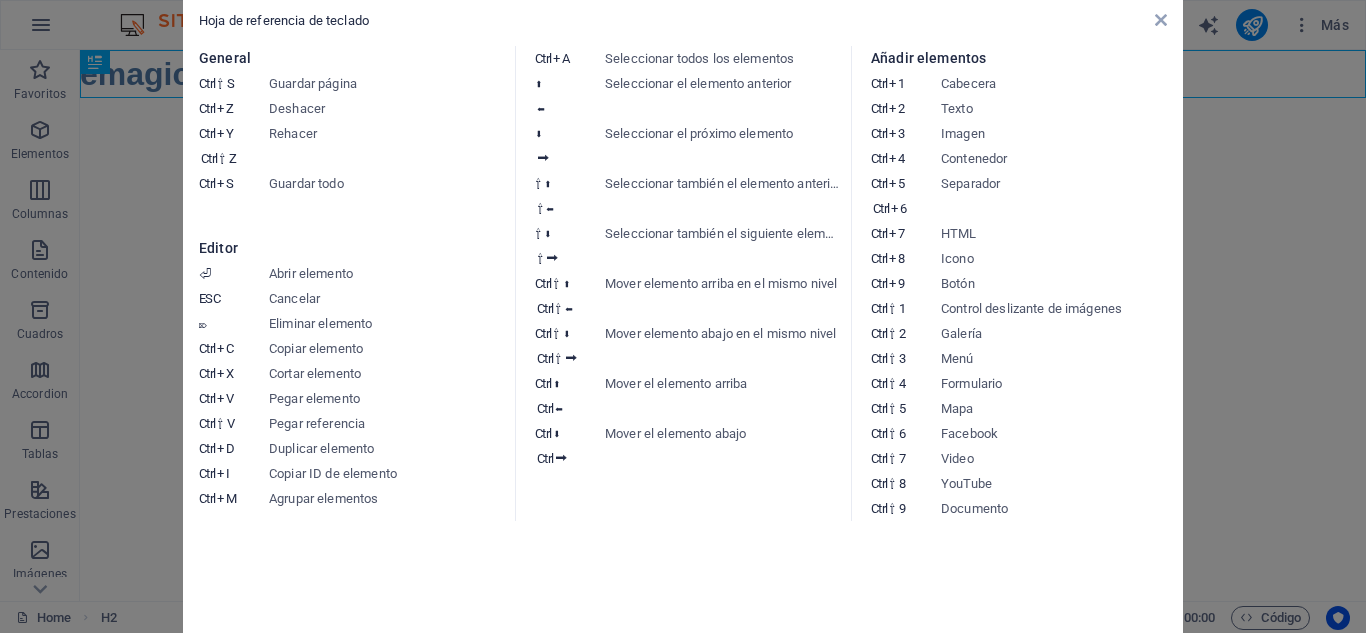click on "Hoja de referencia de teclado General Ctrl ⇧ S Guardar página Ctrl Z Deshacer Ctrl Y Ctrl ⇧ Z Rehacer Ctrl S Guardar todo Editor ⏎ Abrir elemento ESC Cancelar ⌦ Eliminar elemento Ctrl C Copiar elemento Ctrl X Cortar elemento Ctrl V Pegar elemento Ctrl ⇧ V Pegar referencia Ctrl D Duplicar elemento Ctrl I Copiar ID de elemento Ctrl M Agrupar elementos Ctrl A Seleccionar todos los elementos ⬆ ⬅ Seleccionar el elemento anterior ⬇ ⮕ Seleccionar el próximo elemento ⇧ ⬆ ⇧ ⬅ Seleccionar también el elemento anterior ⇧ ⬇ ⇧ ⮕ Seleccionar también el siguiente elemento Ctrl ⇧ ⬆ Ctrl ⇧ ⬅ Mover elemento arriba en el mismo nivel Ctrl ⇧ ⬇ Ctrl ⇧ ⮕ Mover elemento abajo en el mismo nivel Ctrl ⬆ Ctrl ⬅ Mover el elemento arriba Ctrl ⬇ Ctrl ⮕ Mover el elemento abajo Añadir elementos Ctrl 1 Cabecera Ctrl 2 Texto Ctrl 3 Imagen Ctrl 4 Contenedor Ctrl 5 Ctrl 6 Separador Ctrl 7 HTML Ctrl 8 Icono Ctrl 9 Botón Ctrl ⇧ 1 Control deslizante de imágenes Ctrl ⇧ 2 Galería 3" at bounding box center (683, 316) 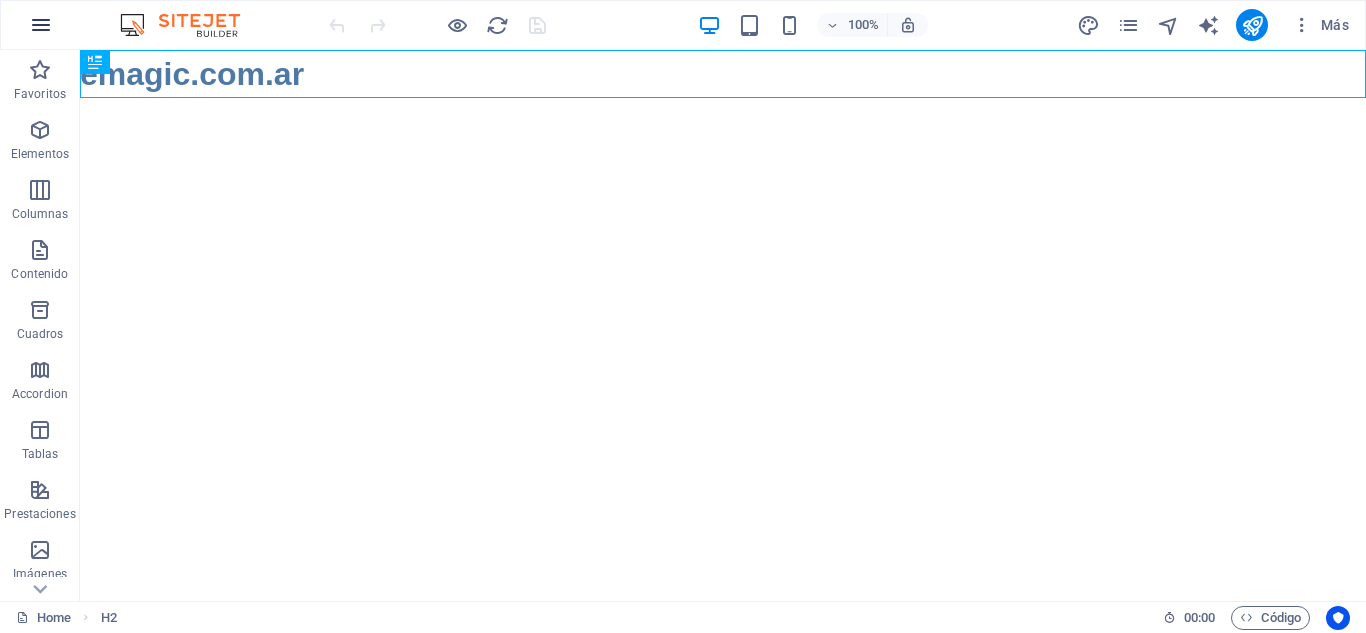 click at bounding box center [41, 25] 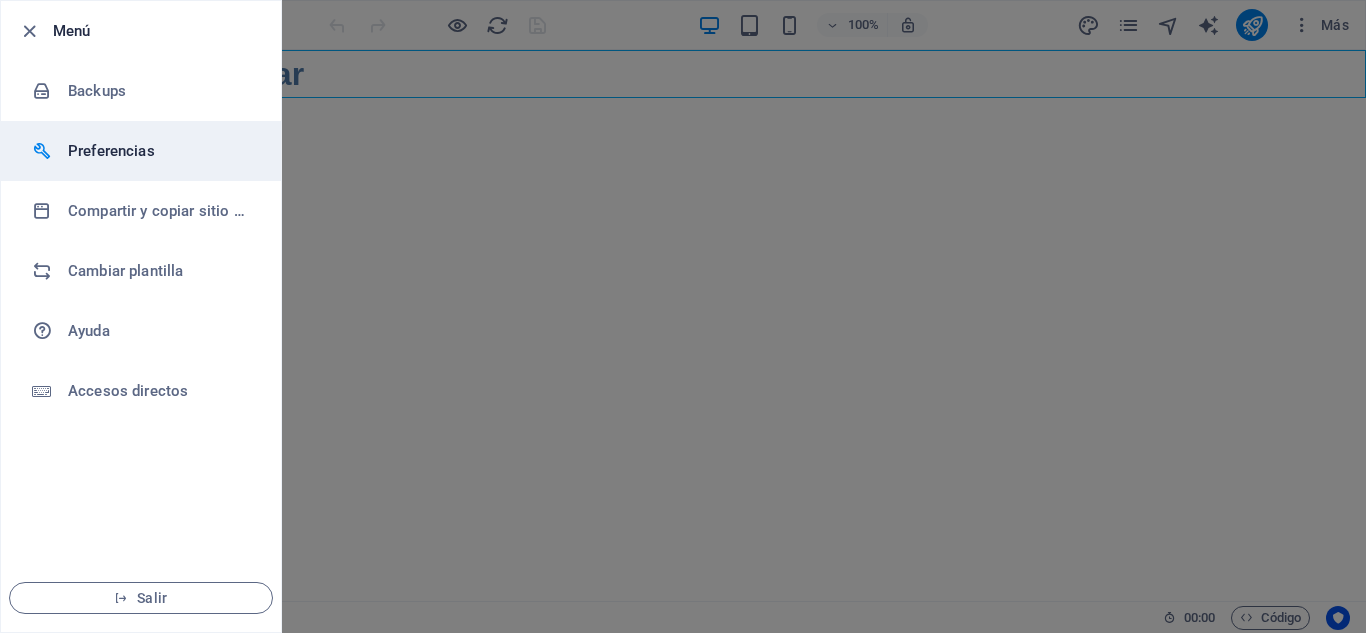 click on "Preferencias" at bounding box center [160, 151] 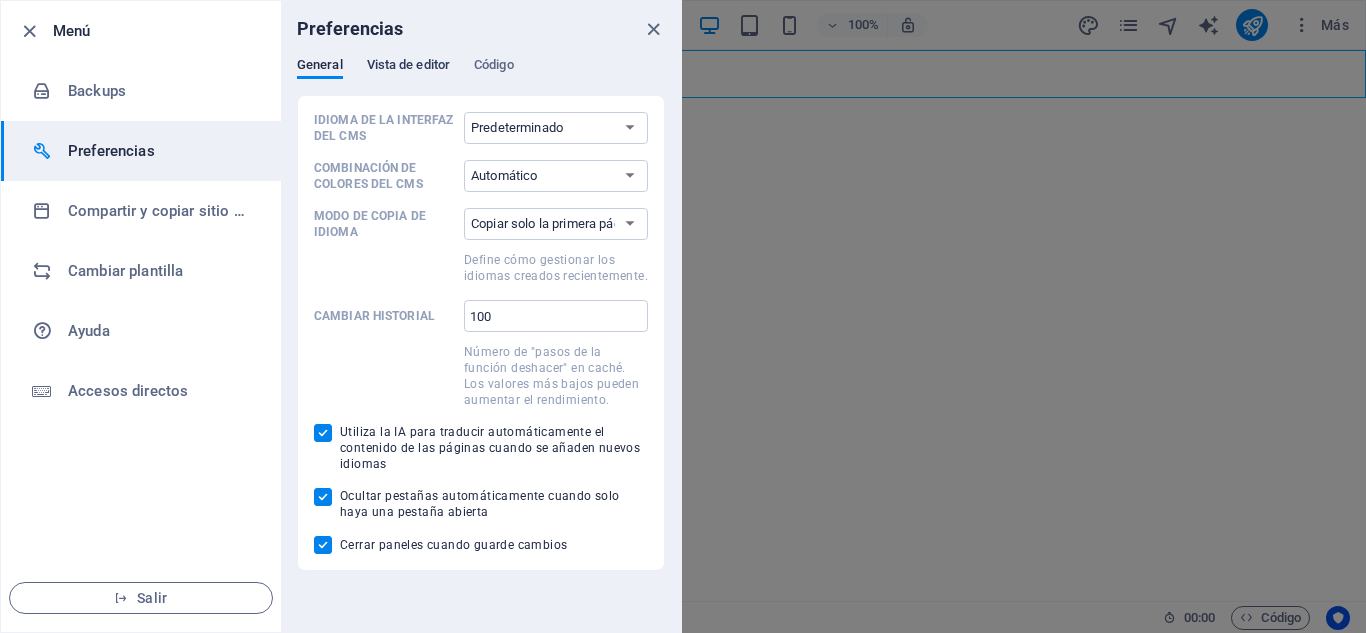 click on "Vista de editor" at bounding box center (408, 67) 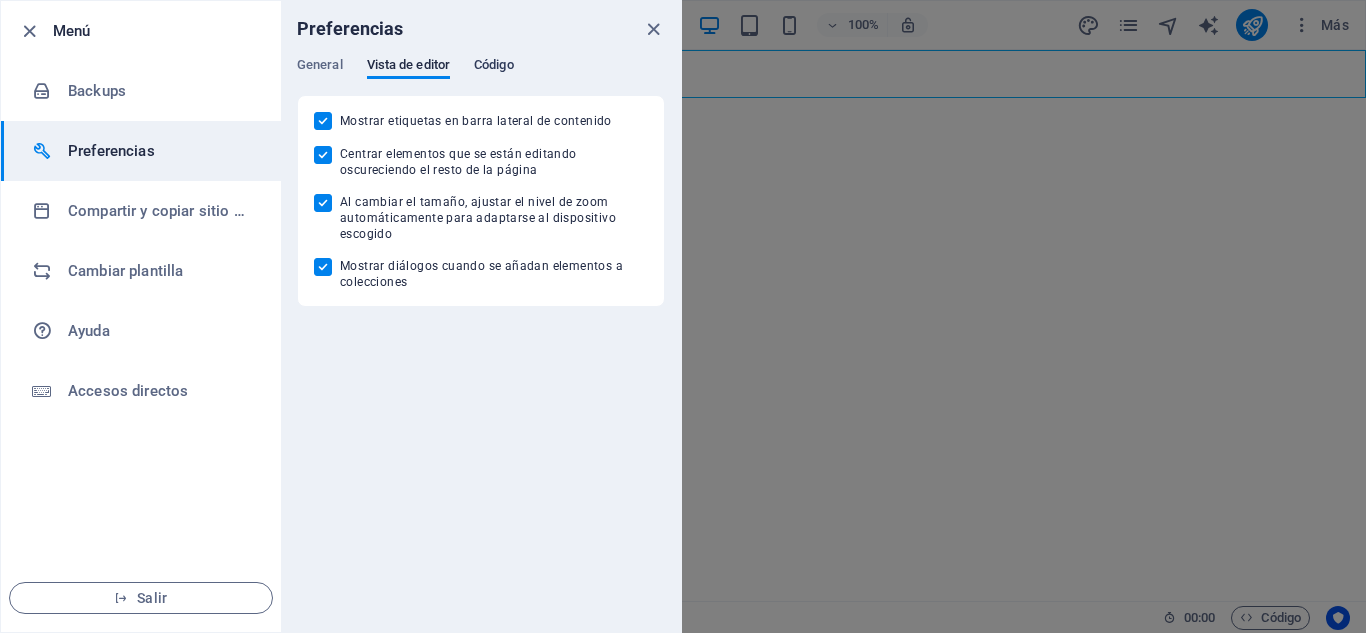 click on "Código" at bounding box center [494, 67] 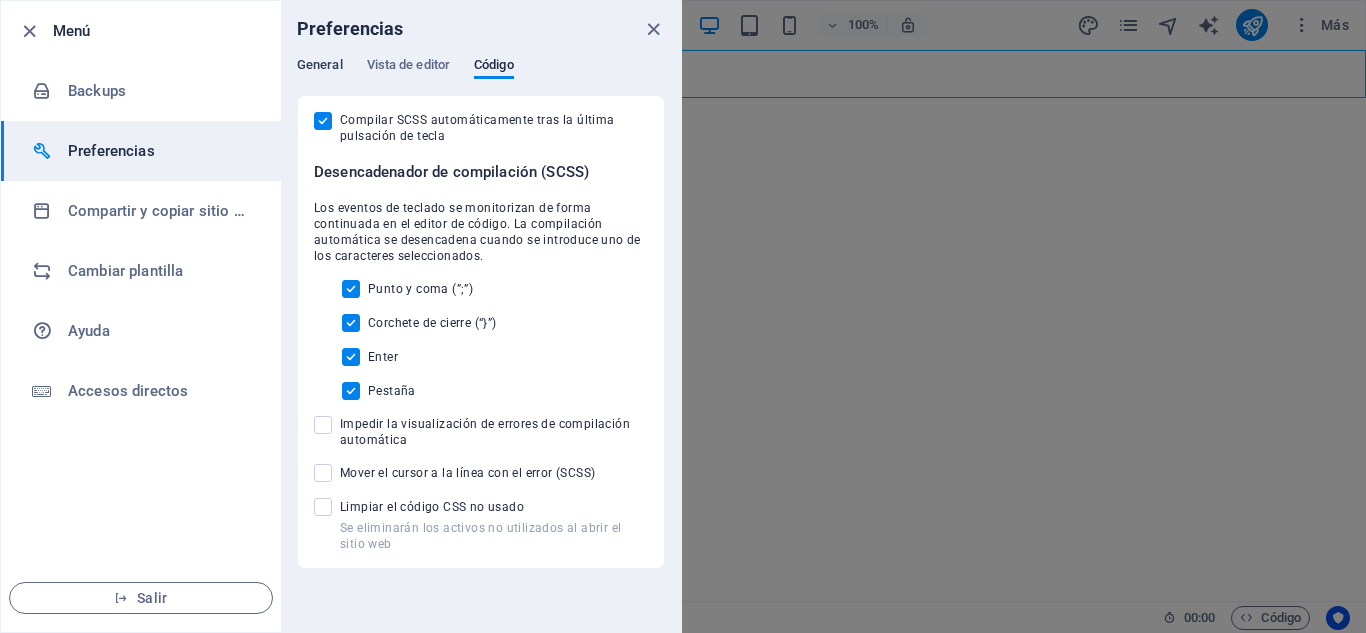 click on "General" at bounding box center (320, 67) 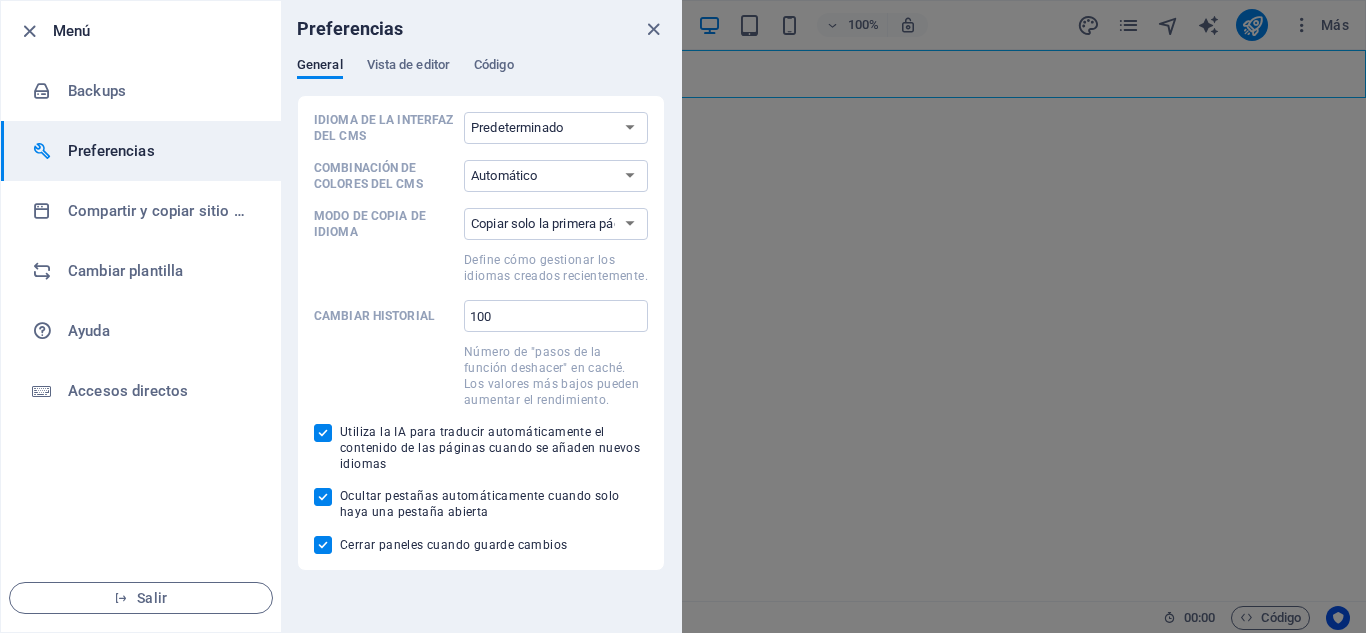 click at bounding box center (653, 29) 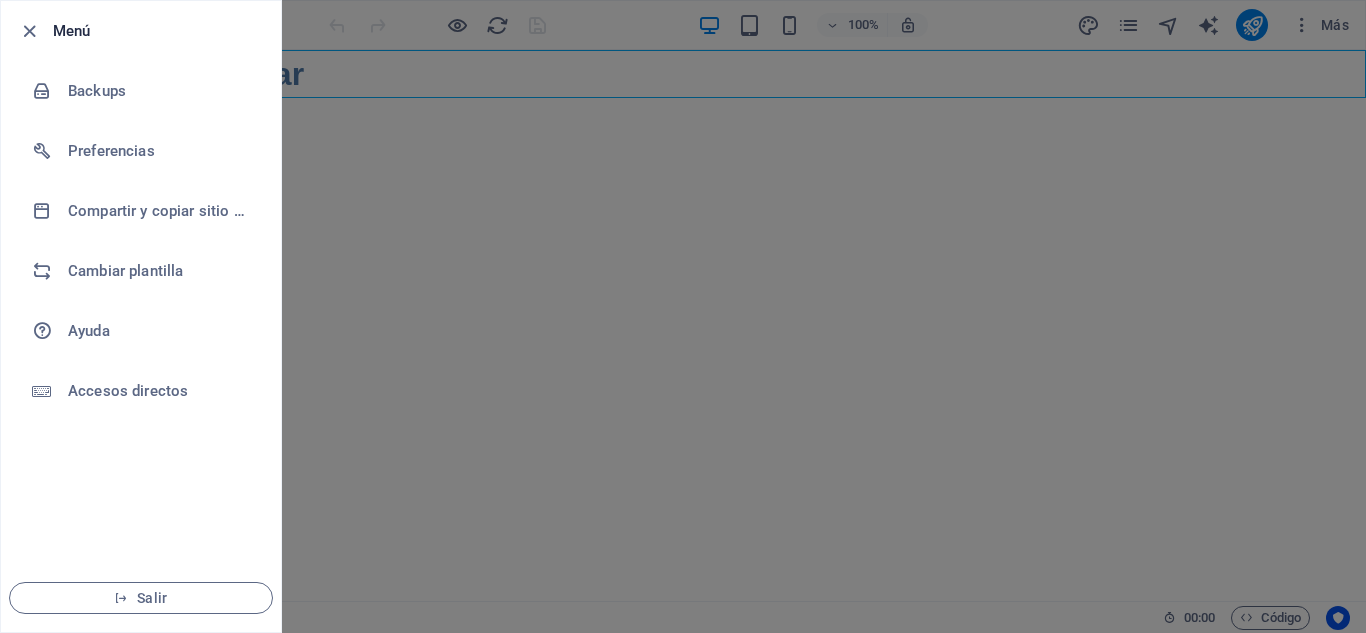 click at bounding box center (683, 316) 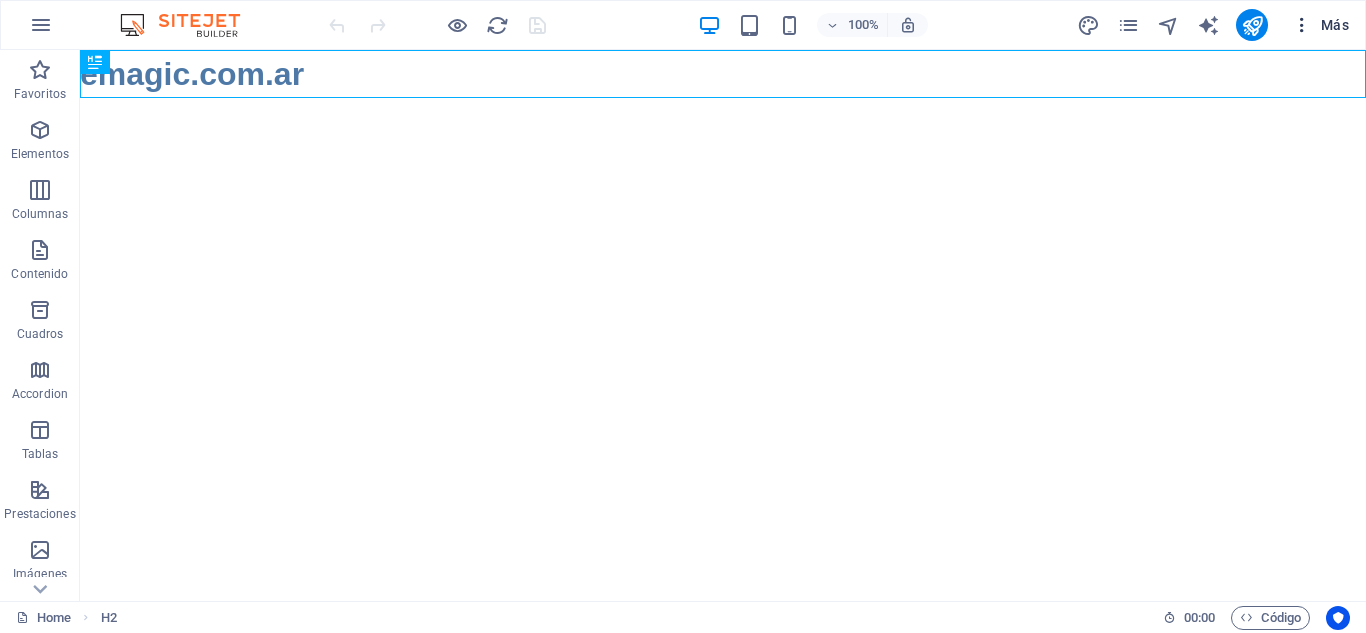 click on "Más" at bounding box center [1320, 25] 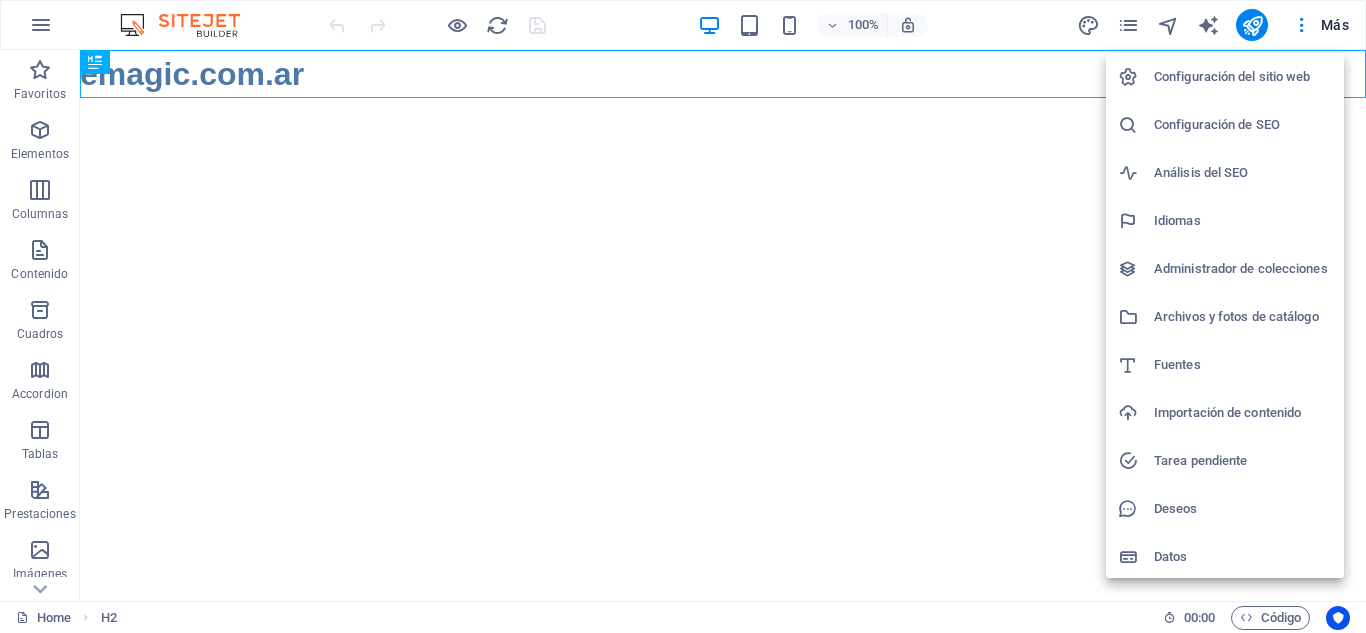 click on "Configuración del sitio web" at bounding box center [1243, 77] 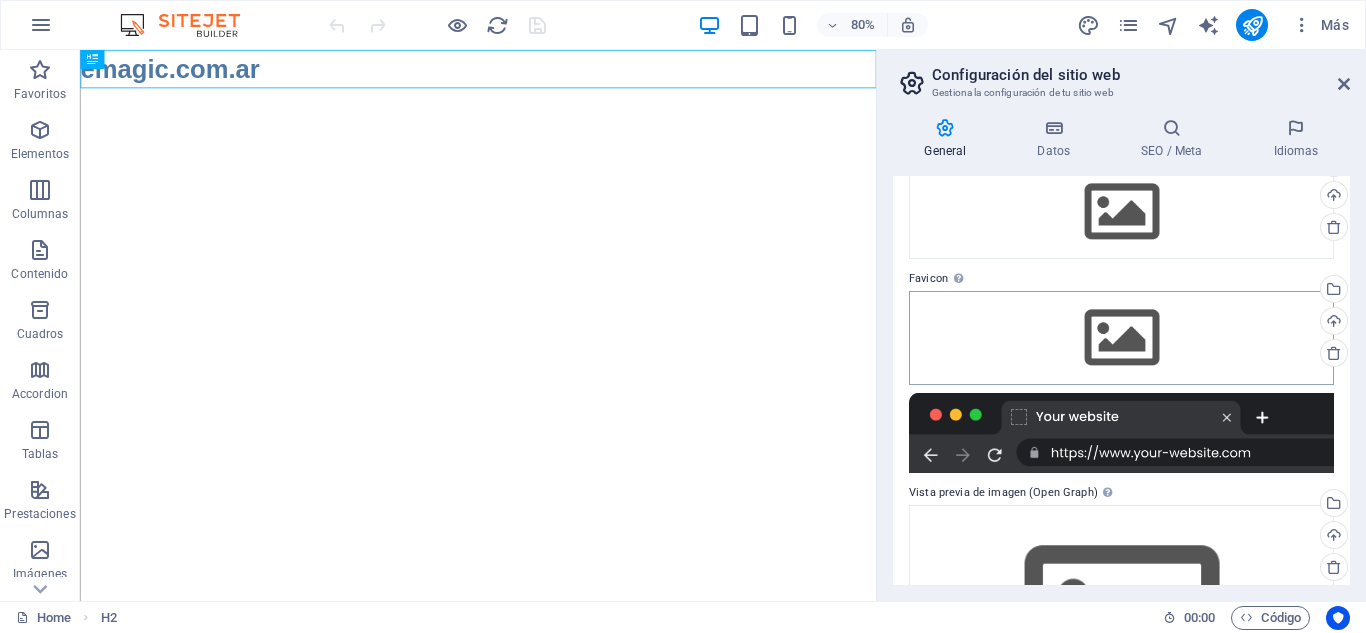 scroll, scrollTop: 0, scrollLeft: 0, axis: both 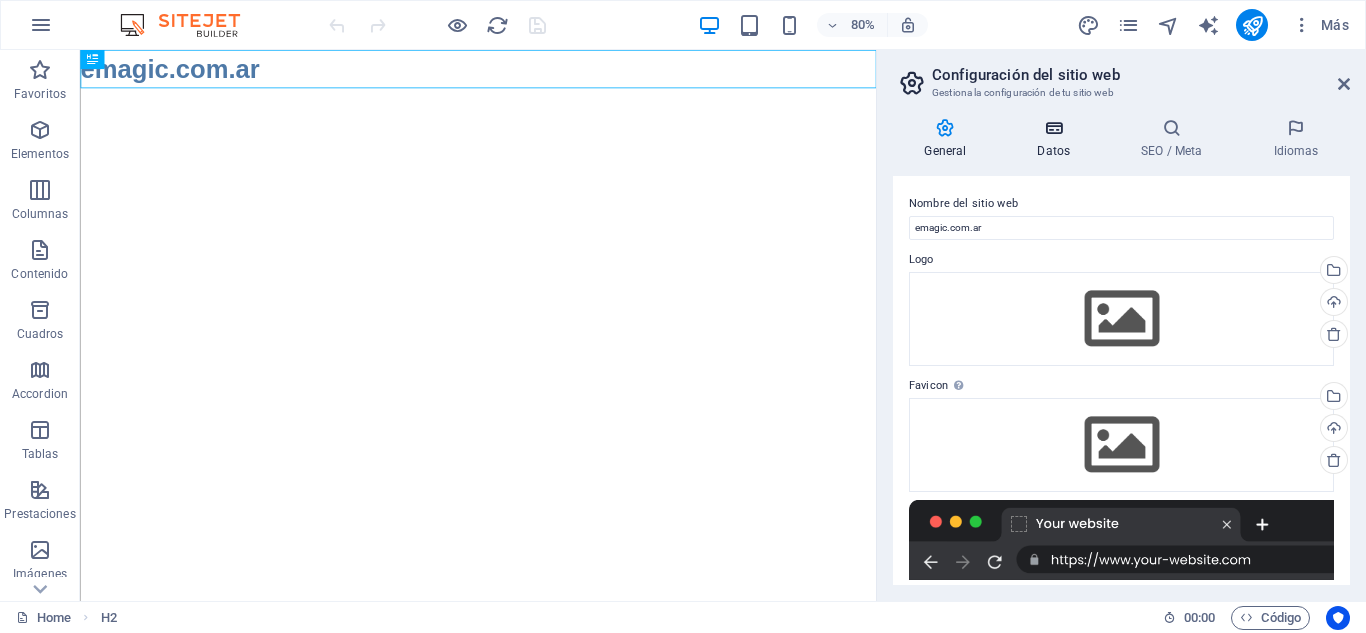 click at bounding box center [1054, 128] 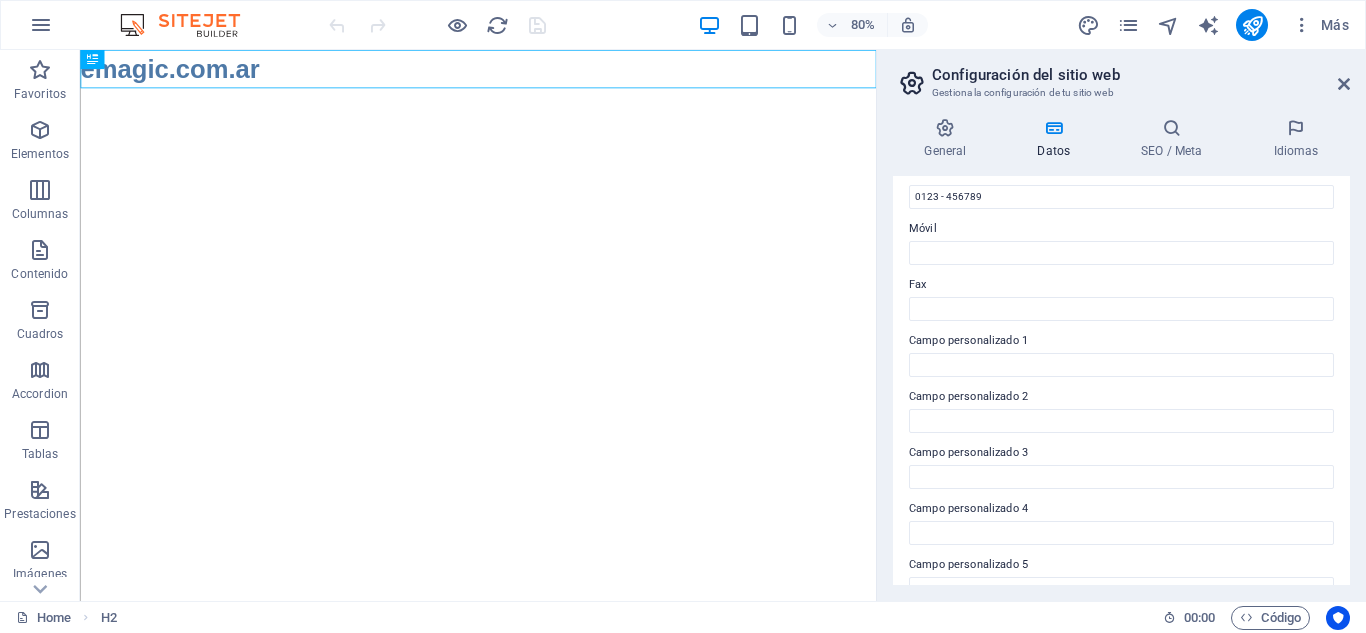 scroll, scrollTop: 552, scrollLeft: 0, axis: vertical 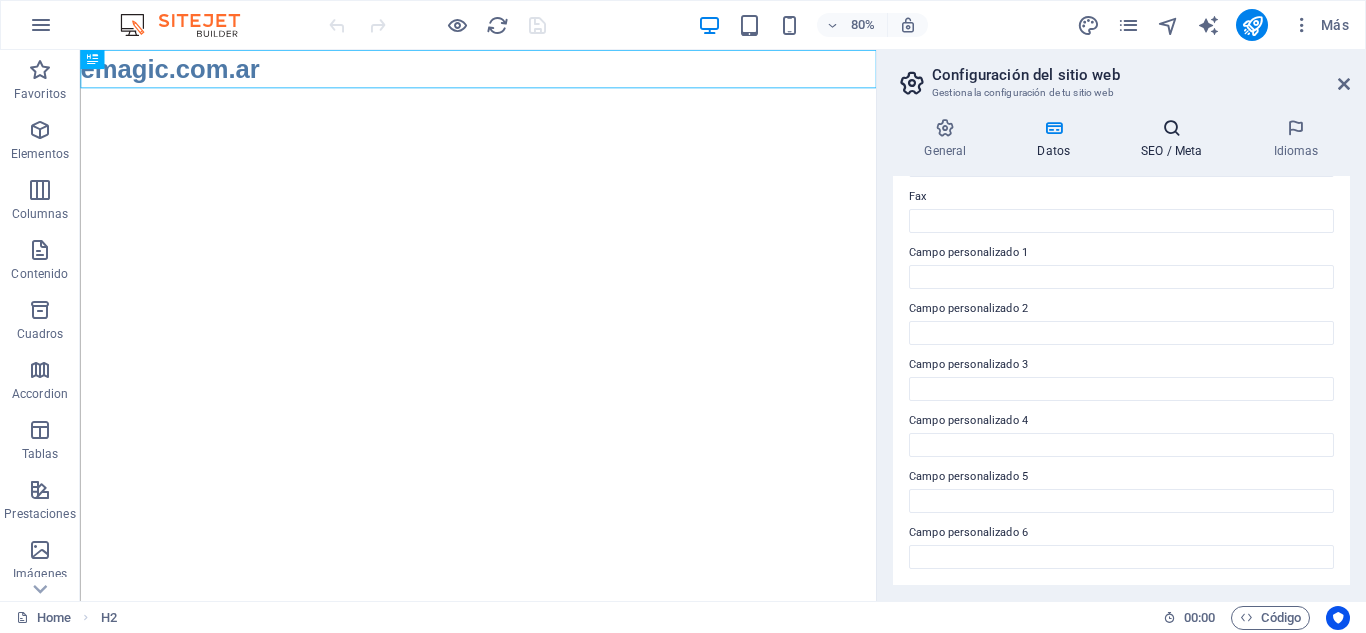 click on "SEO / Meta" at bounding box center [1176, 139] 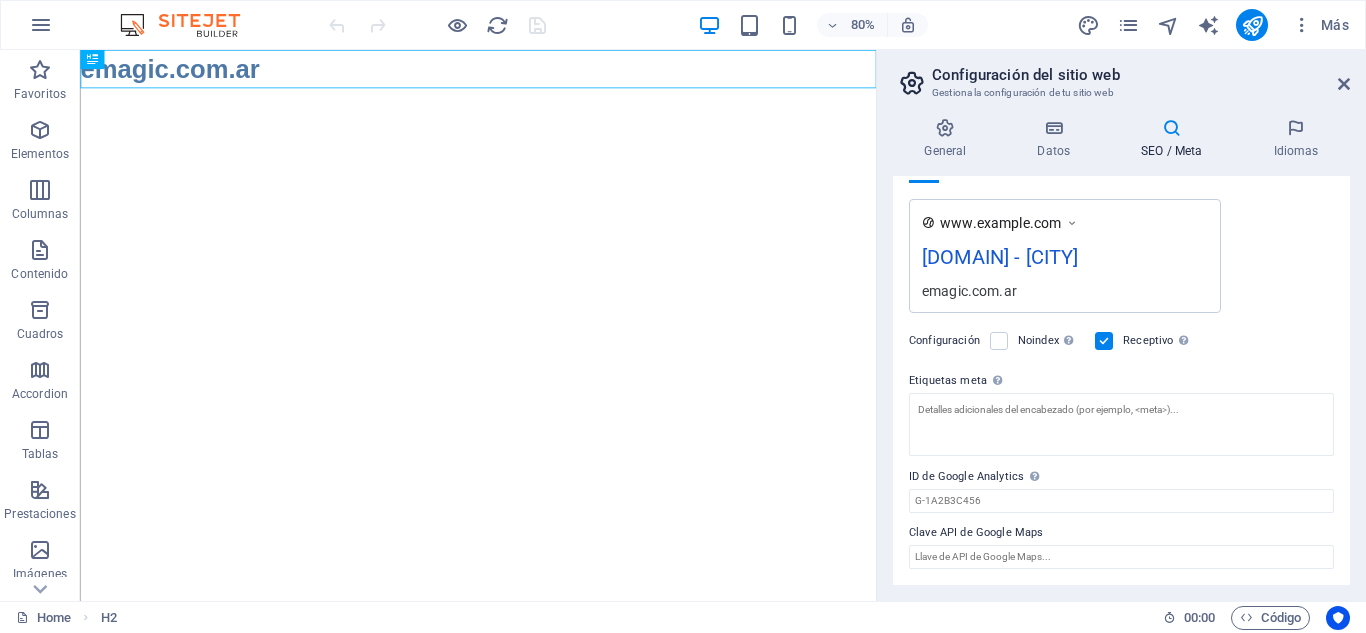 scroll, scrollTop: 27, scrollLeft: 0, axis: vertical 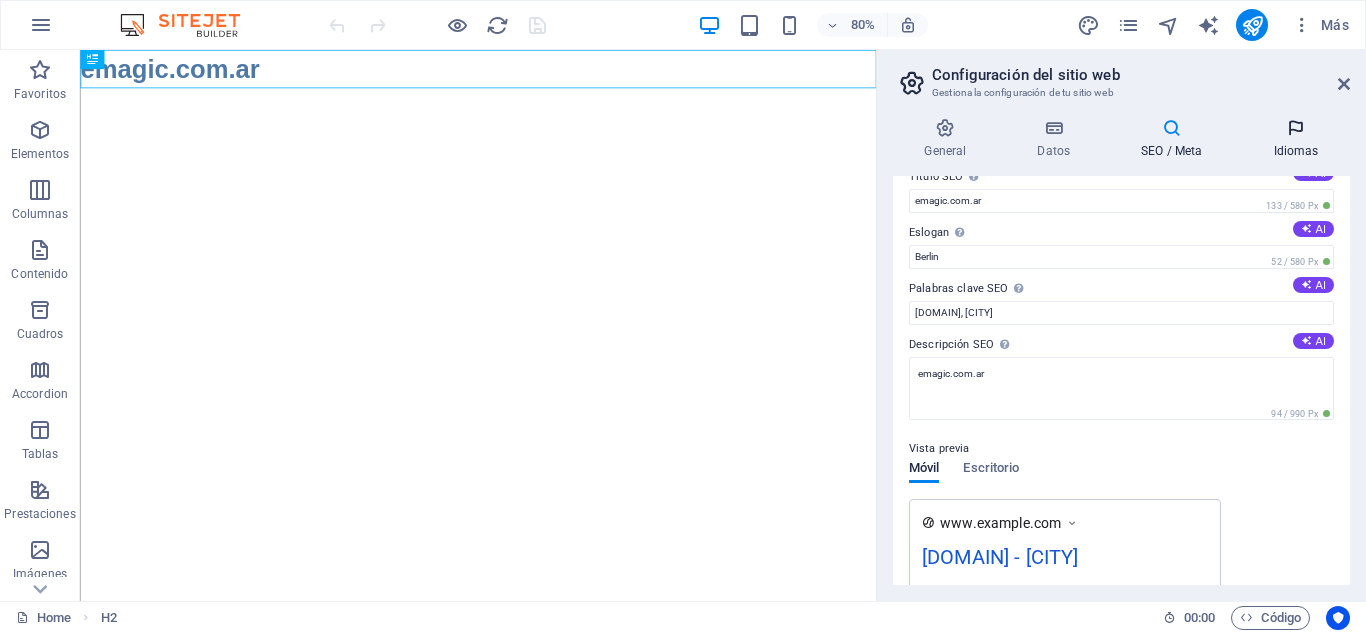 click on "Idiomas" at bounding box center (1296, 139) 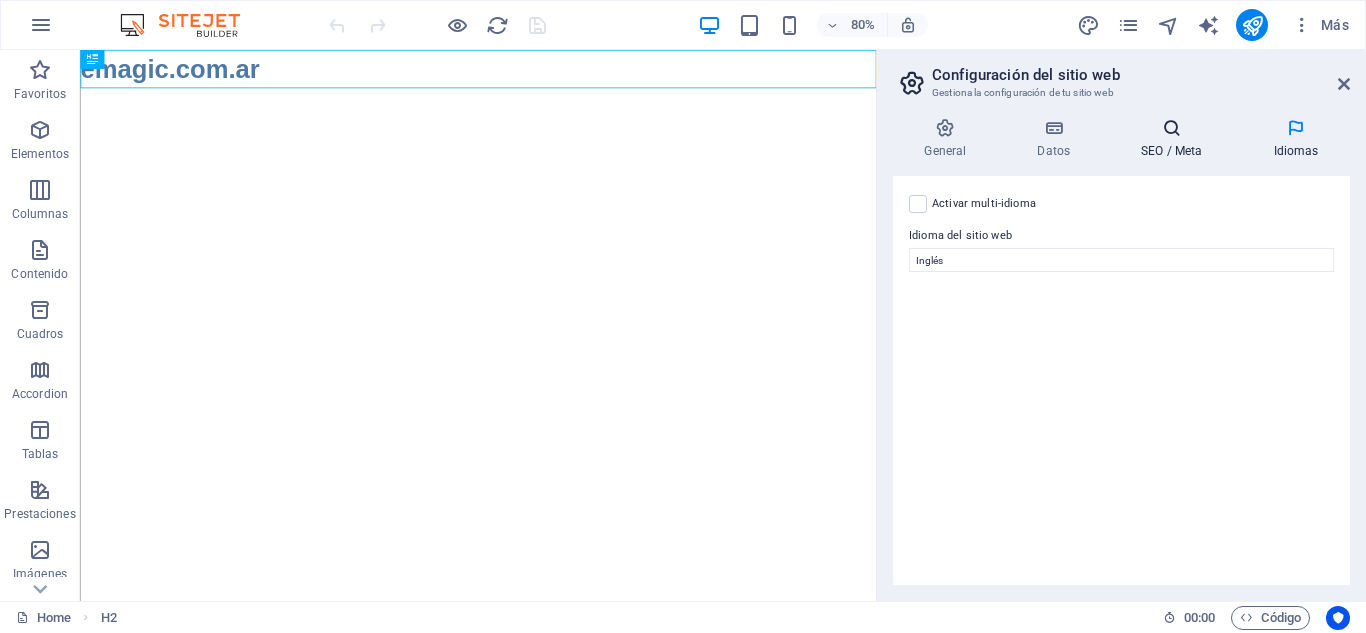 click on "SEO / Meta" at bounding box center [1176, 139] 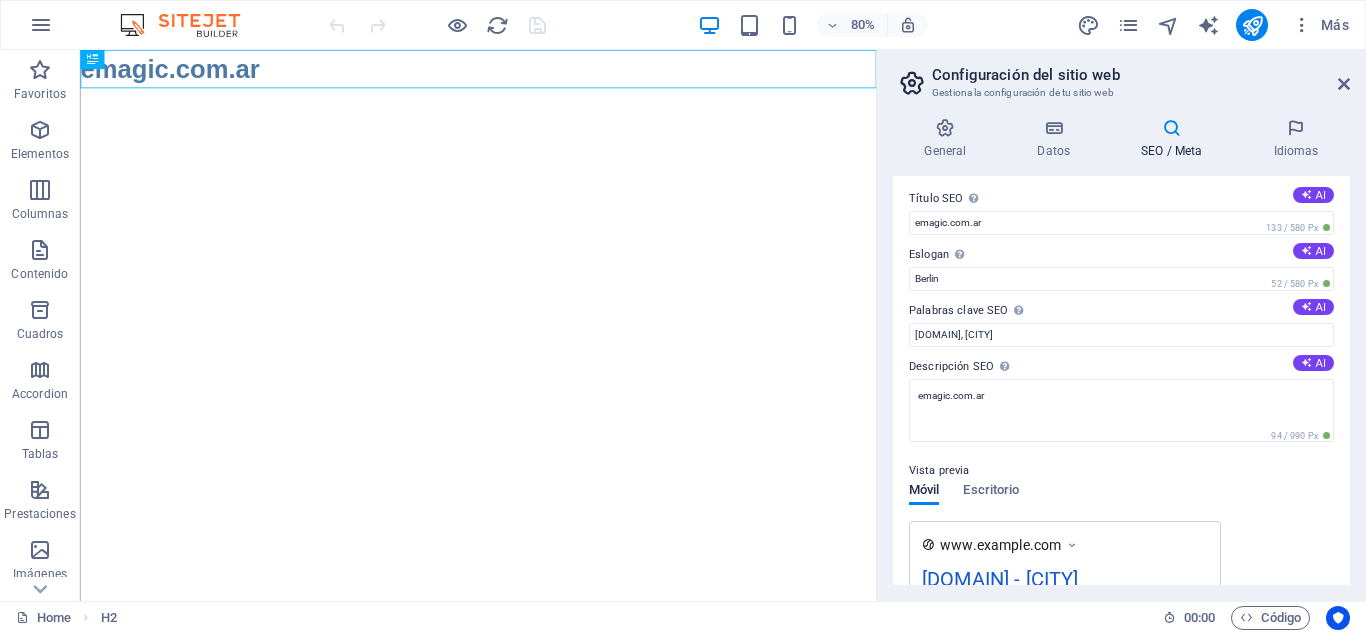 scroll, scrollTop: 0, scrollLeft: 0, axis: both 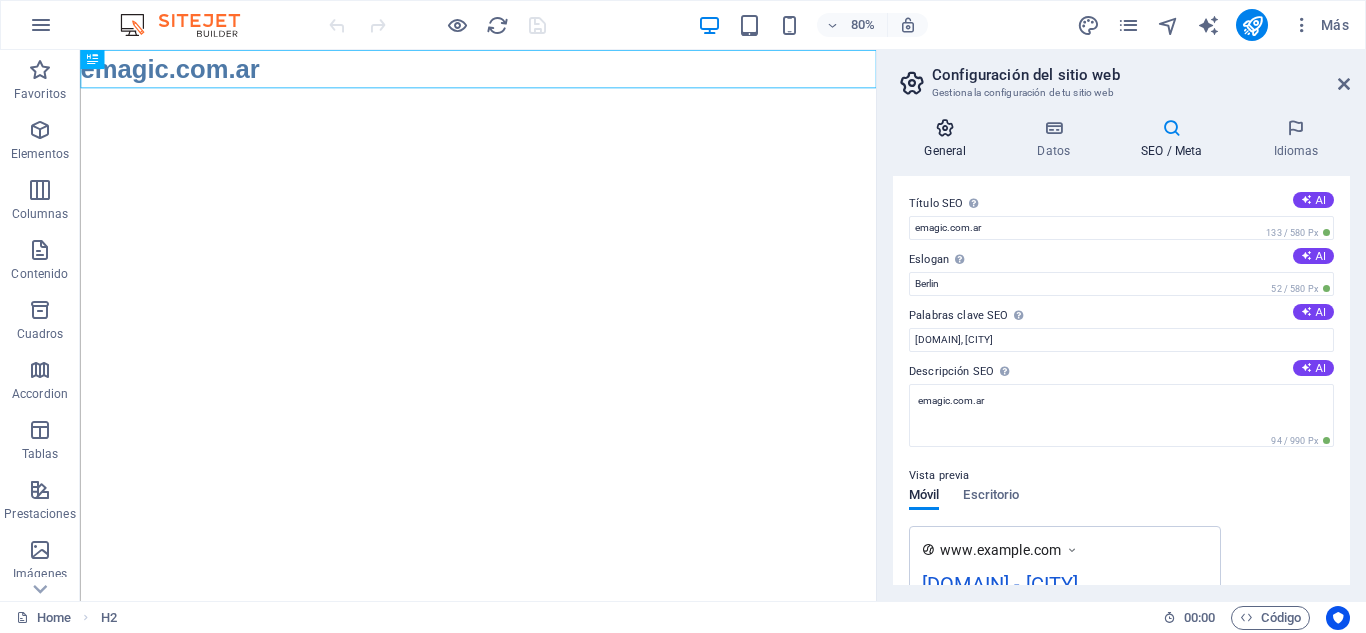 click at bounding box center [945, 128] 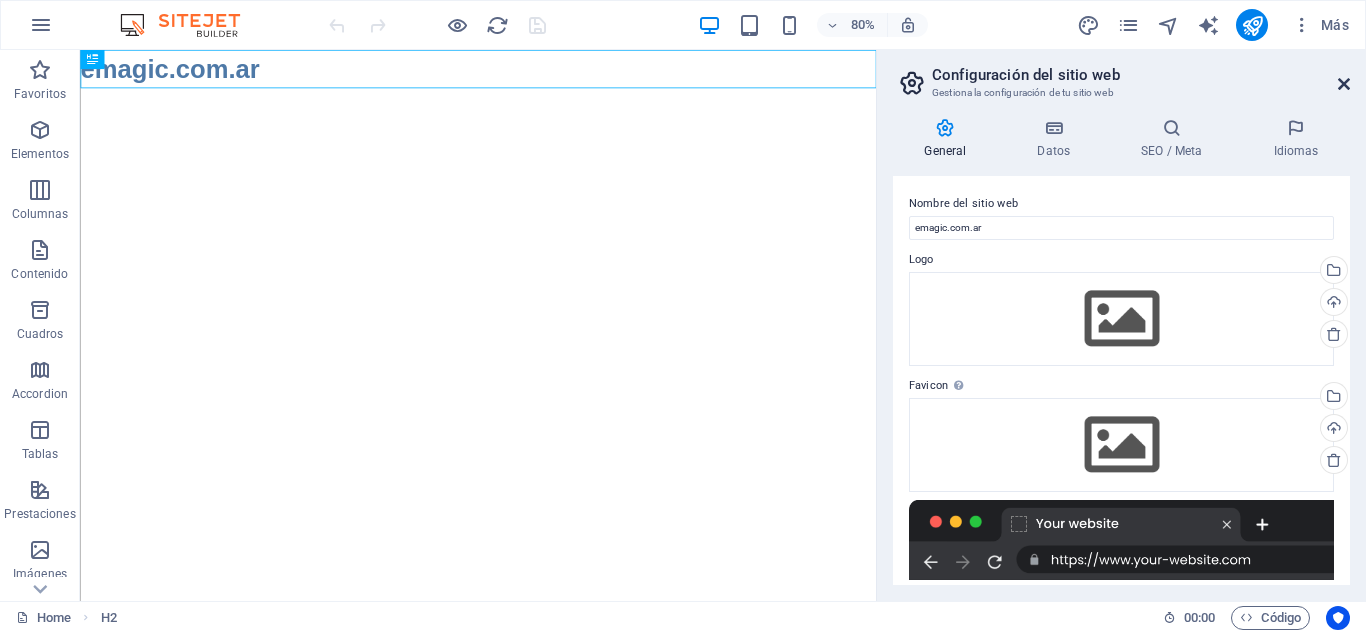 click at bounding box center [1344, 84] 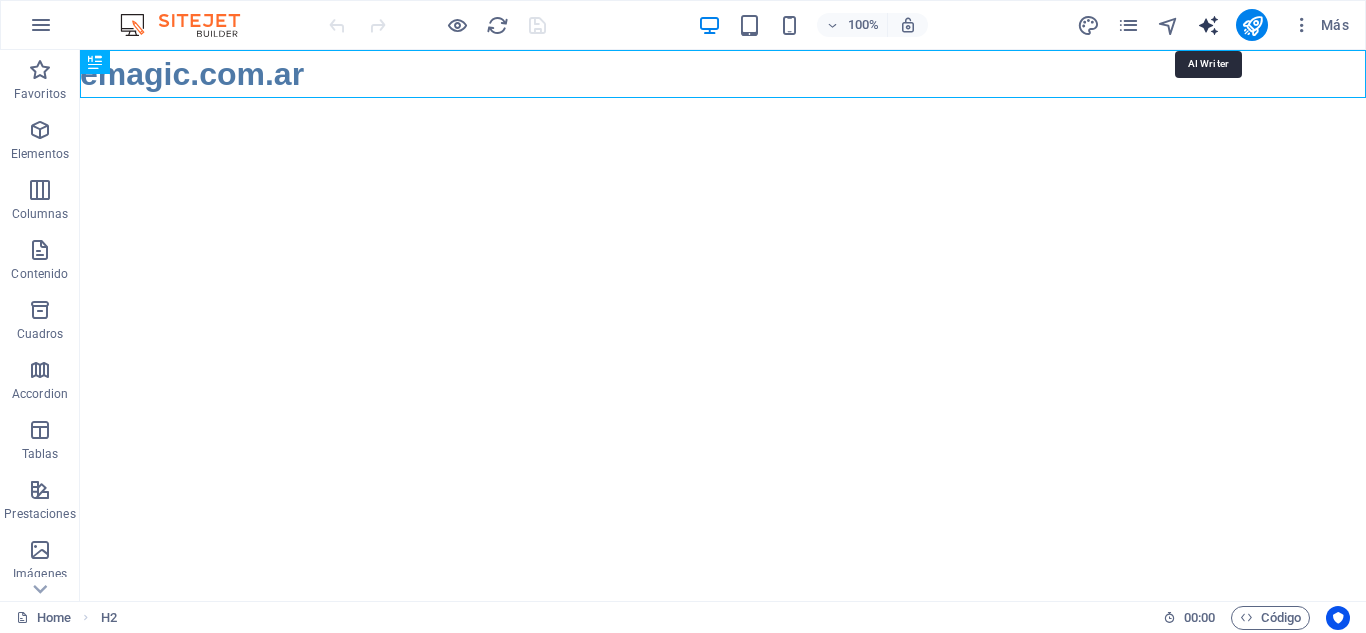 click at bounding box center (1208, 25) 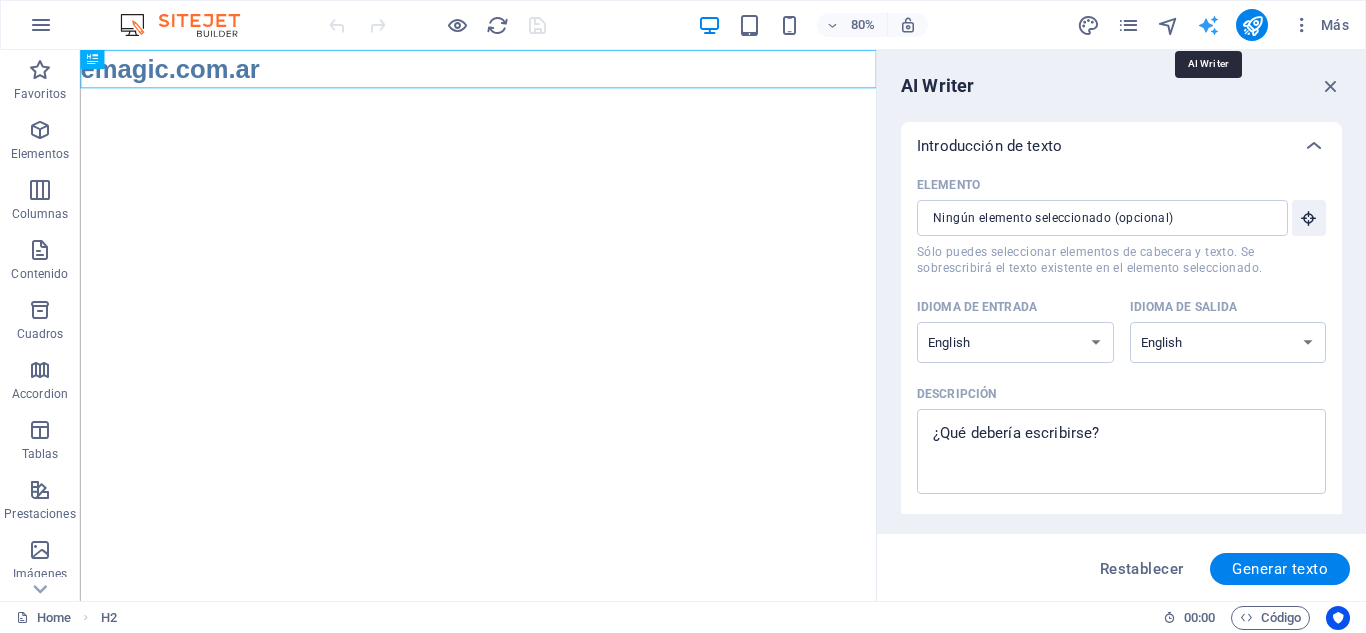 click at bounding box center [1208, 25] 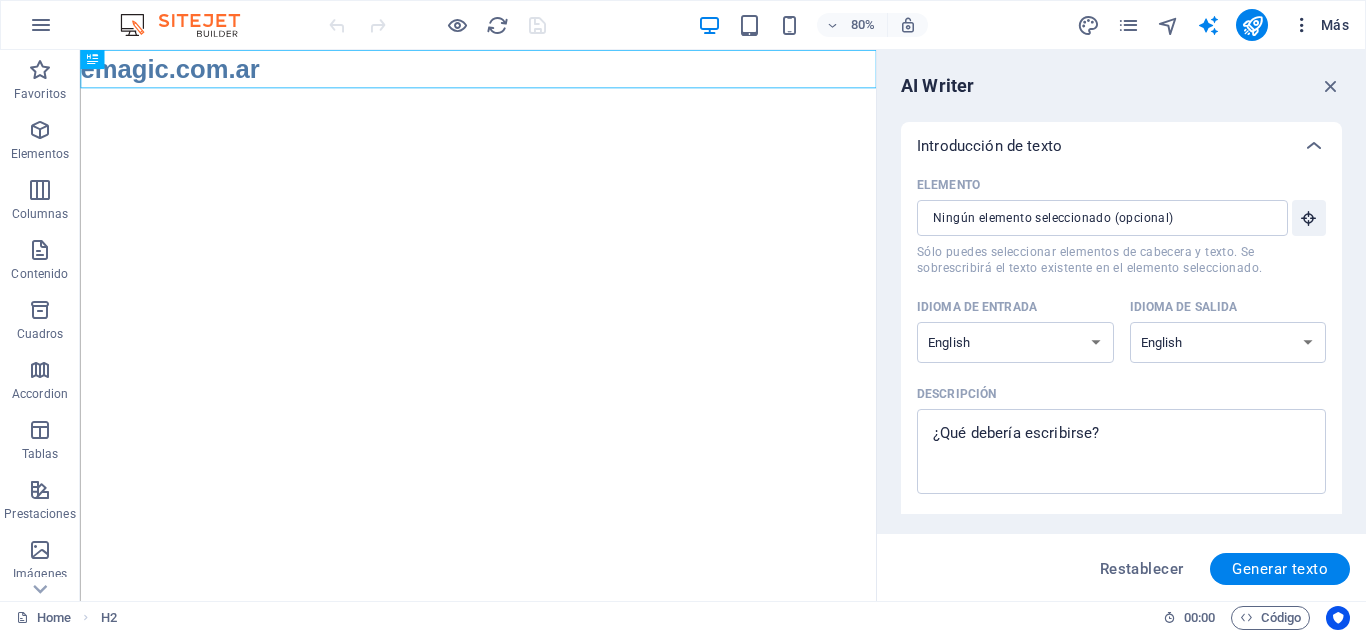 click at bounding box center (1302, 25) 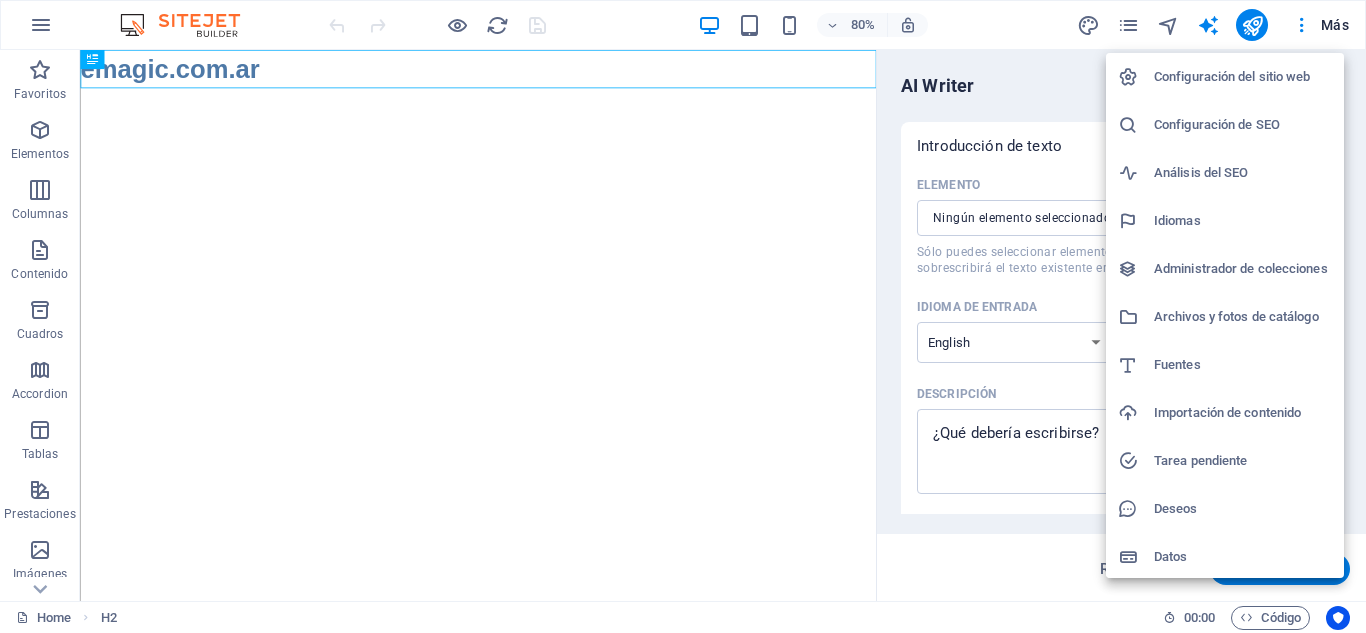 click at bounding box center [1136, 77] 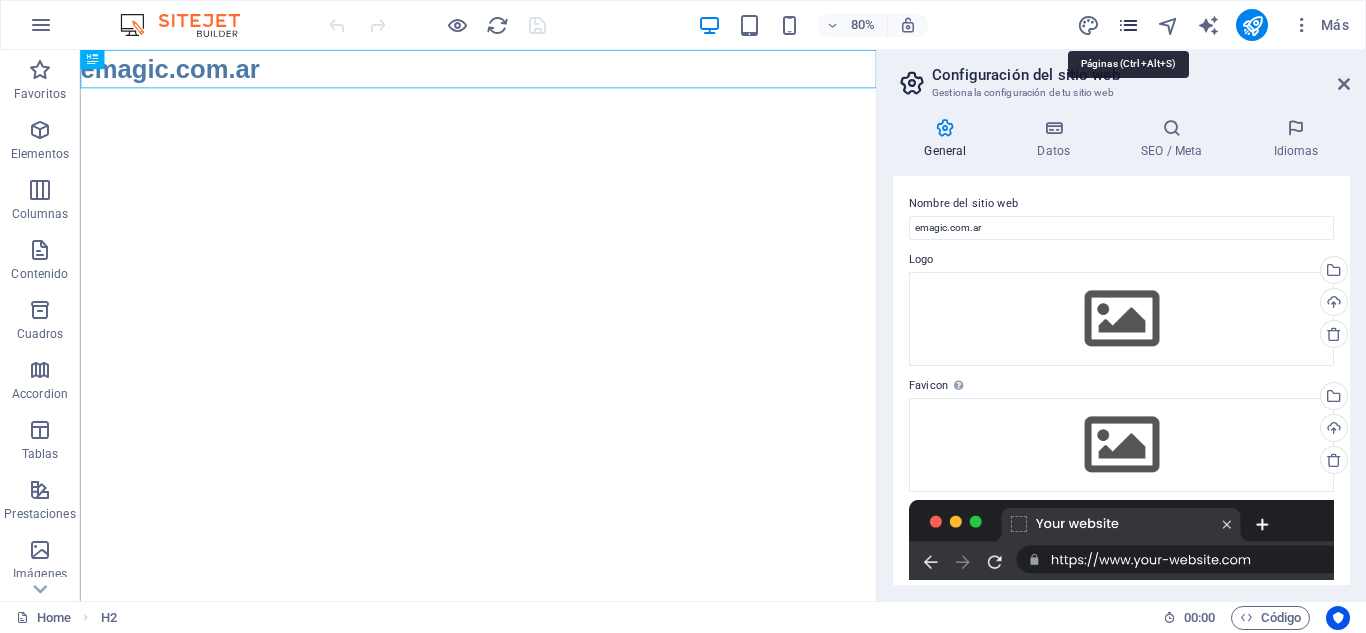 click at bounding box center [1128, 25] 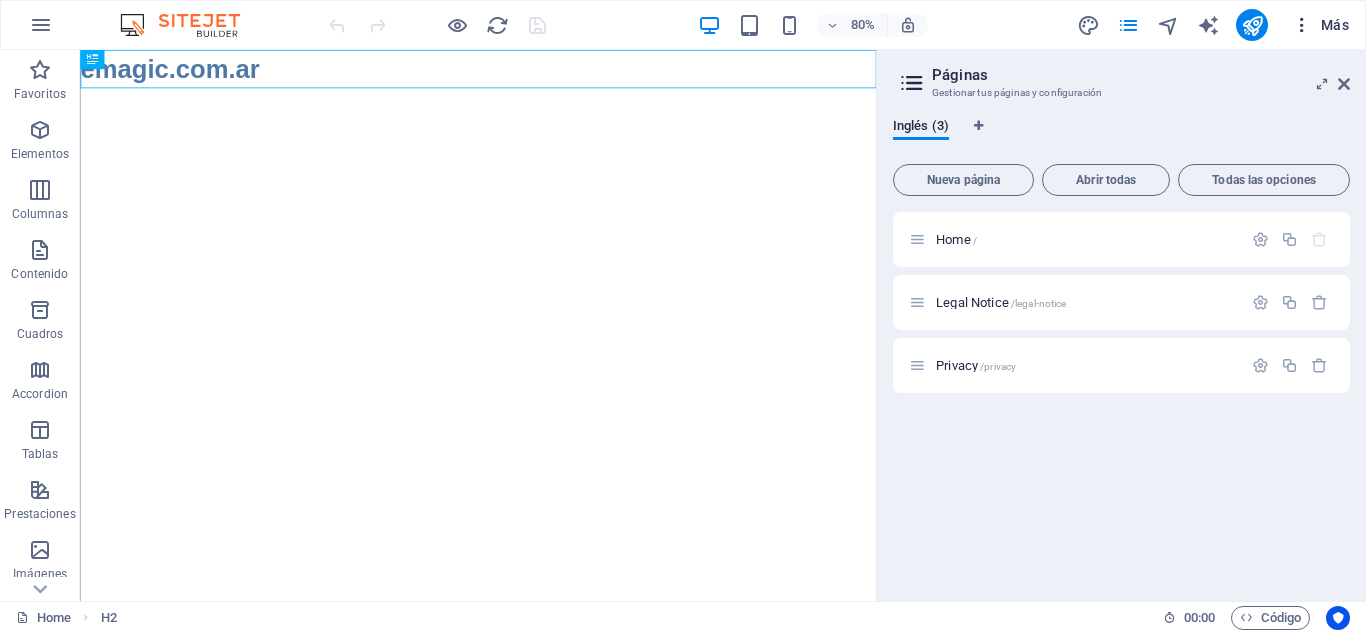 click at bounding box center [1302, 25] 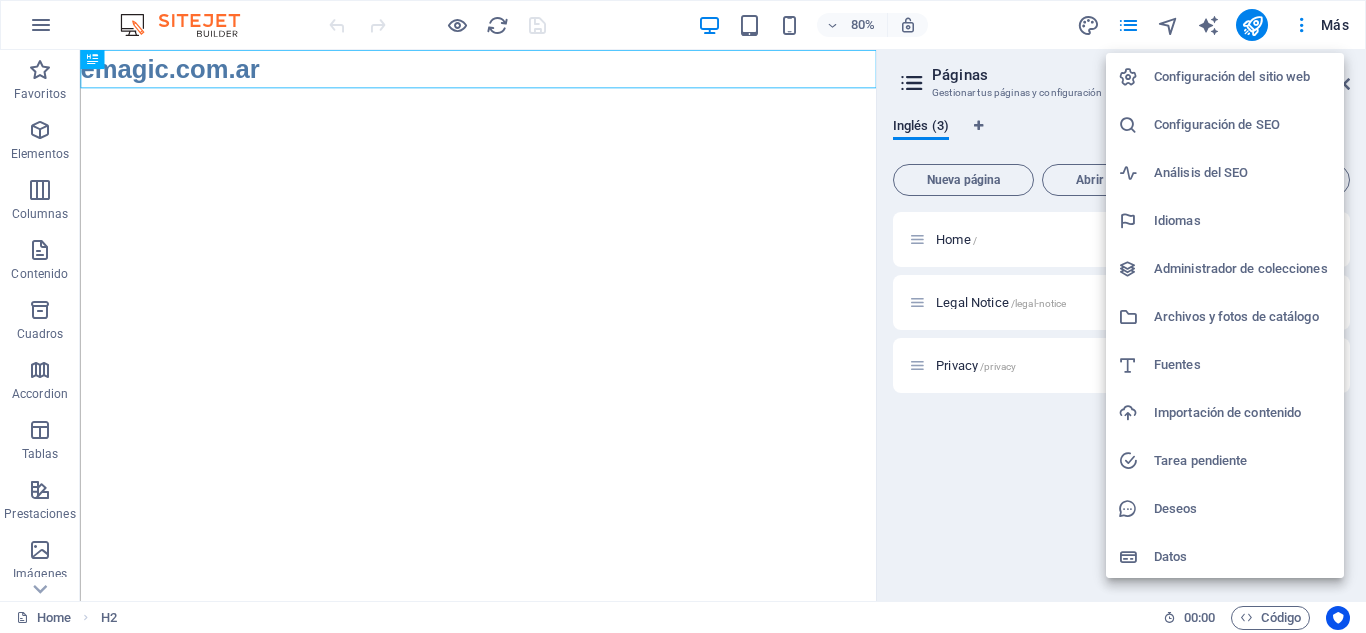click on "Configuración del sitio web" at bounding box center (1243, 77) 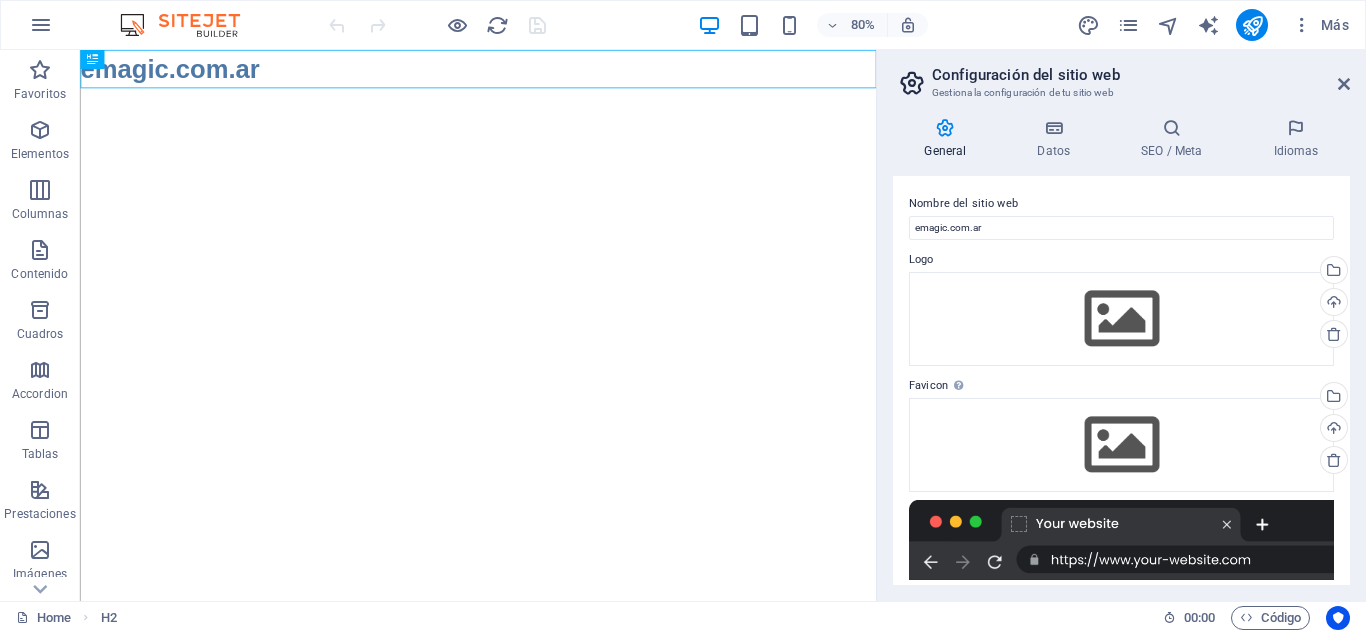 scroll, scrollTop: 273, scrollLeft: 0, axis: vertical 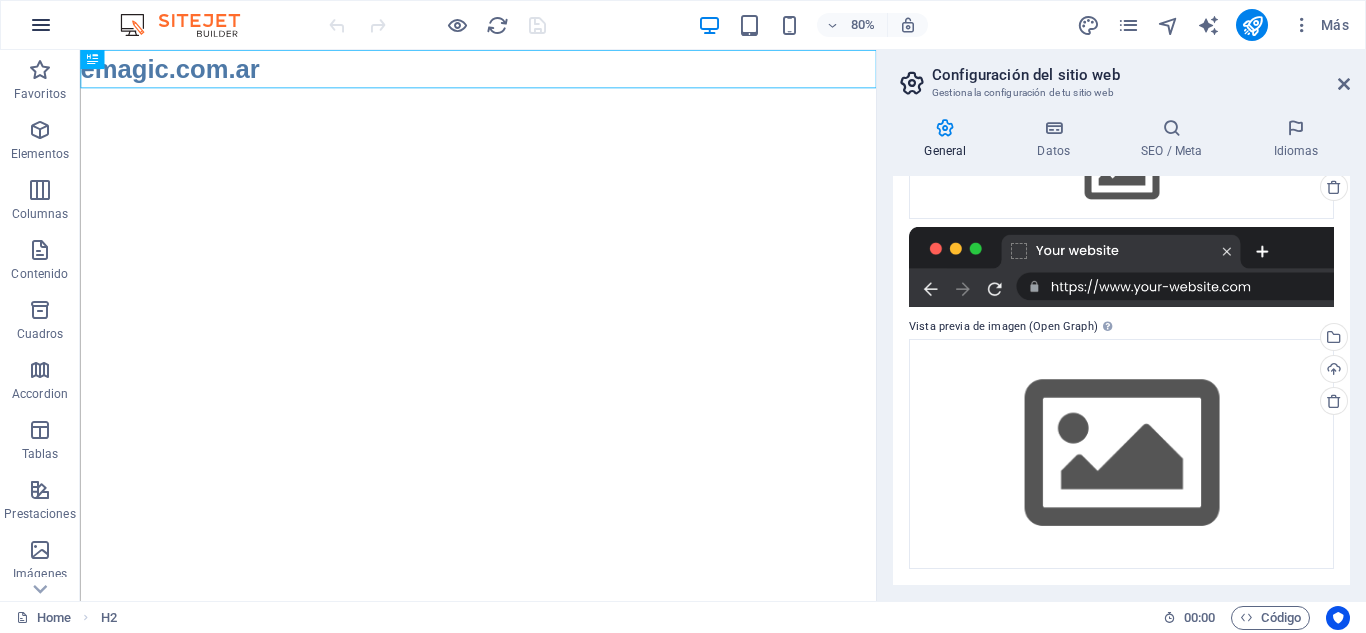 click at bounding box center (41, 25) 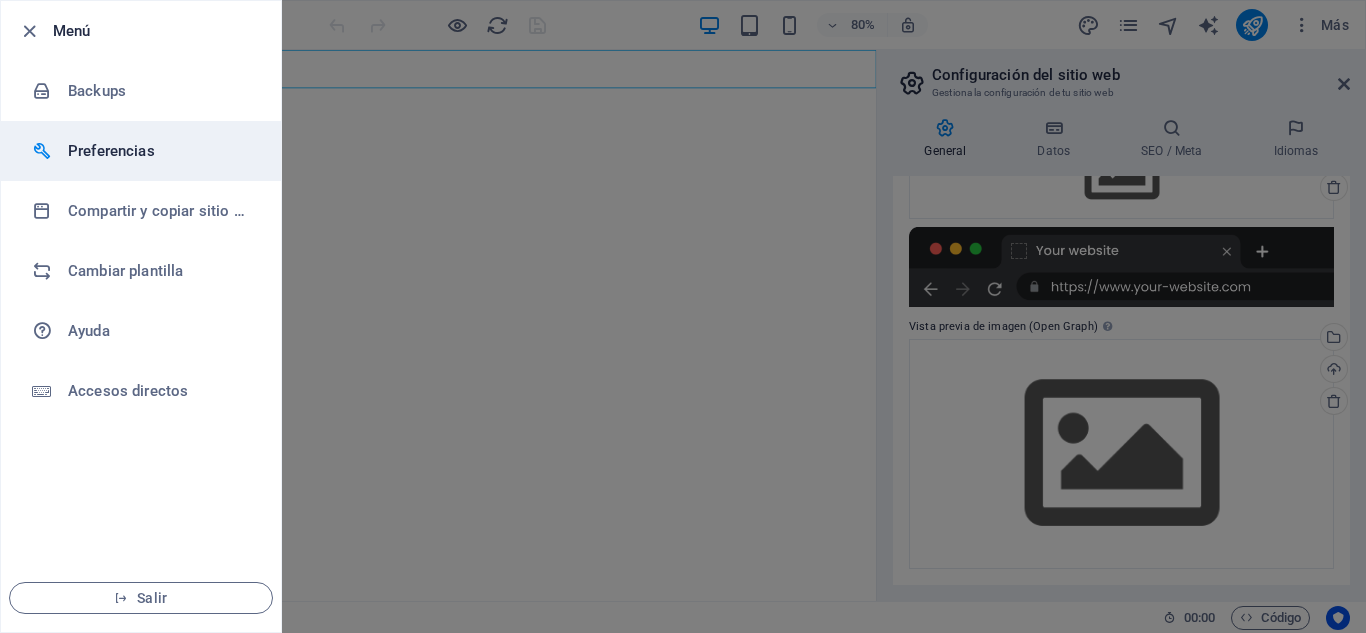 click on "Preferencias" at bounding box center (141, 151) 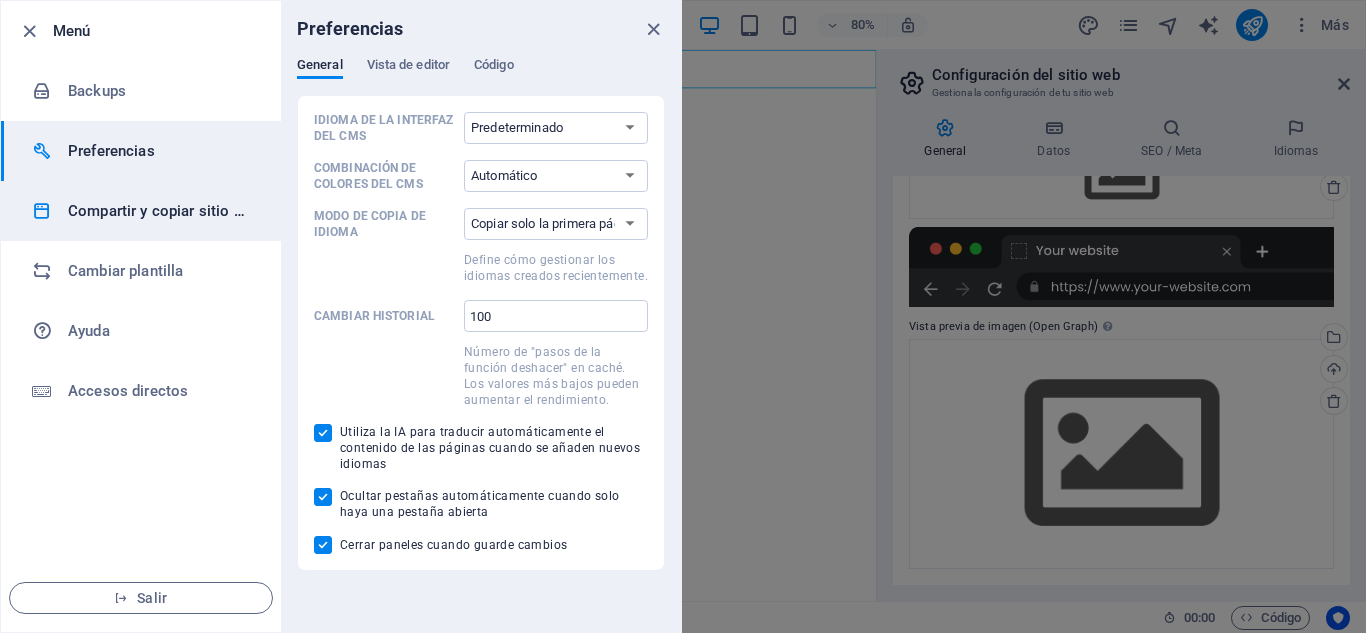 click on "Compartir y copiar sitio web" at bounding box center [160, 211] 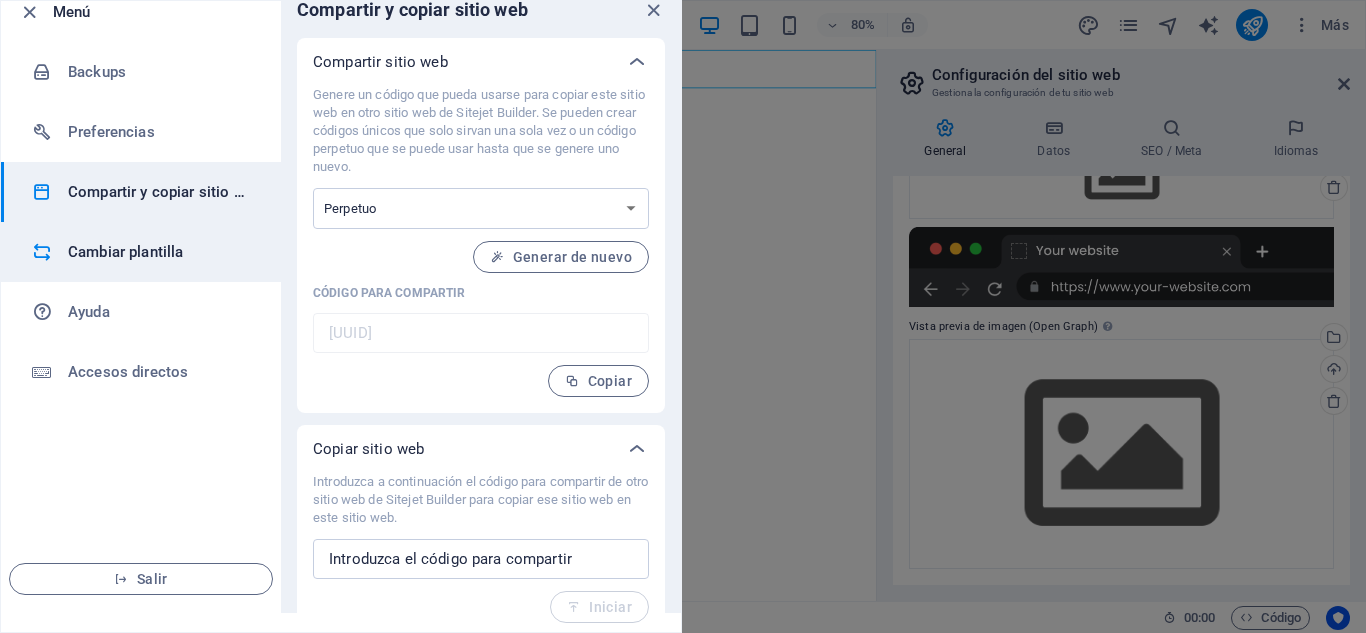 scroll, scrollTop: 26, scrollLeft: 0, axis: vertical 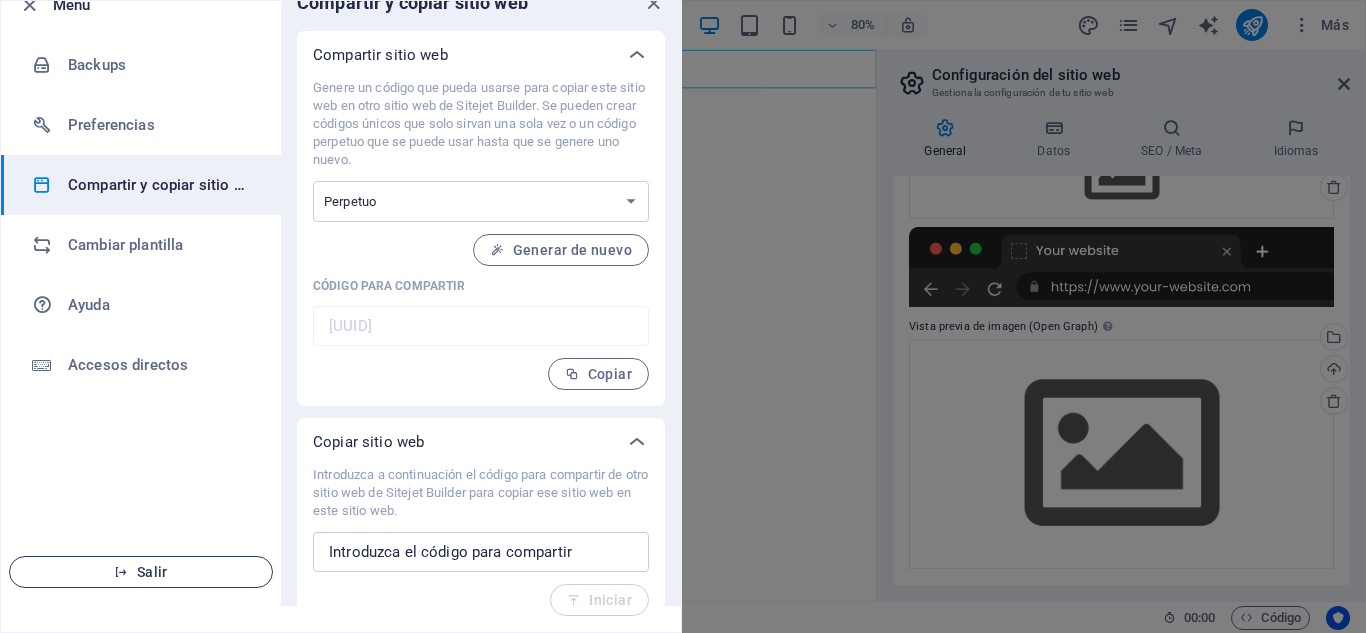 click on "Salir" at bounding box center [141, 572] 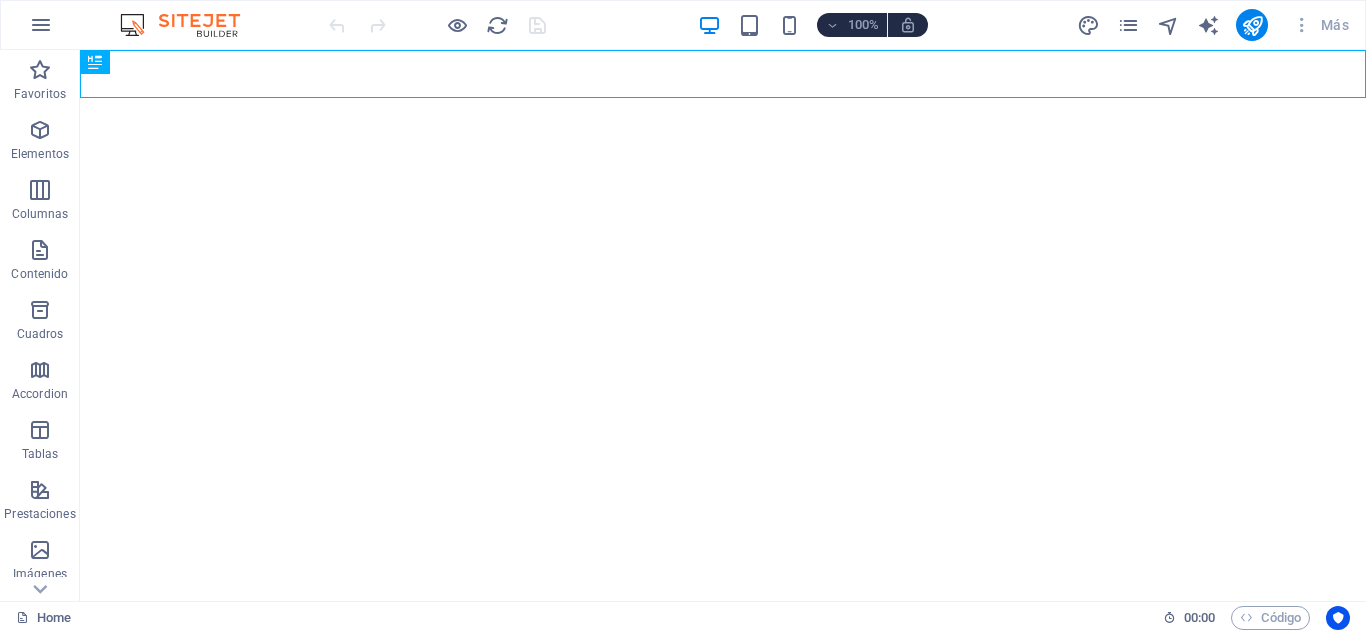 scroll, scrollTop: 0, scrollLeft: 0, axis: both 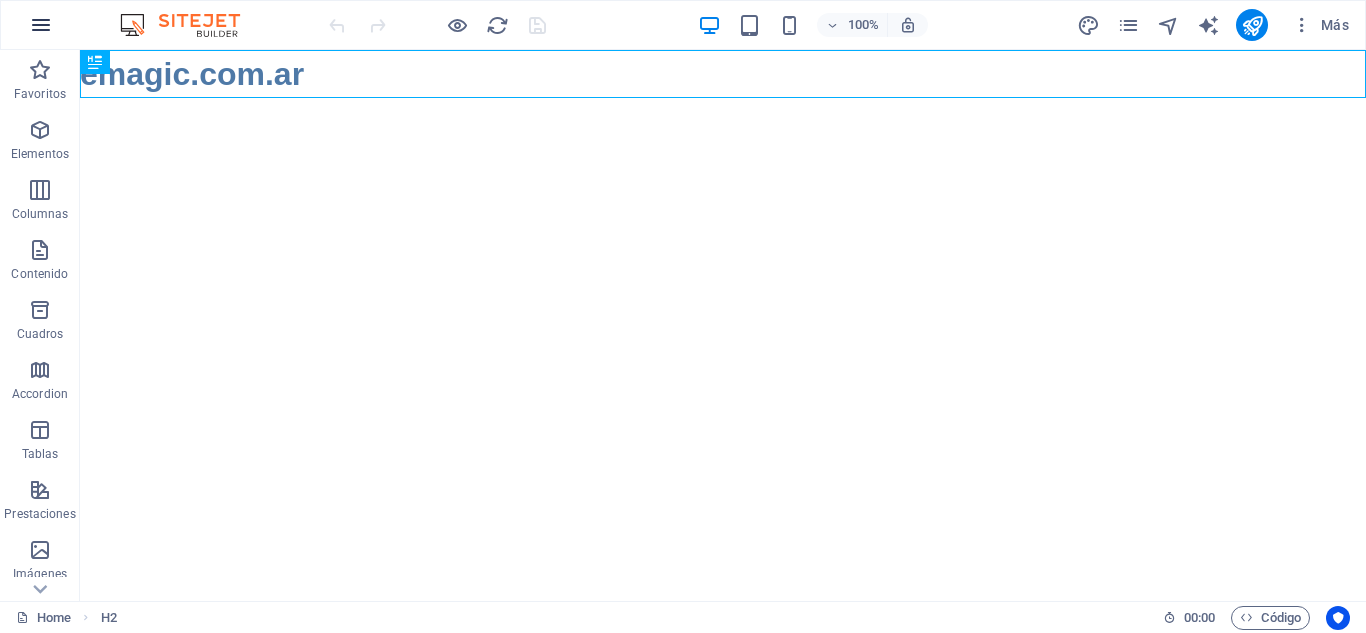 click at bounding box center [41, 25] 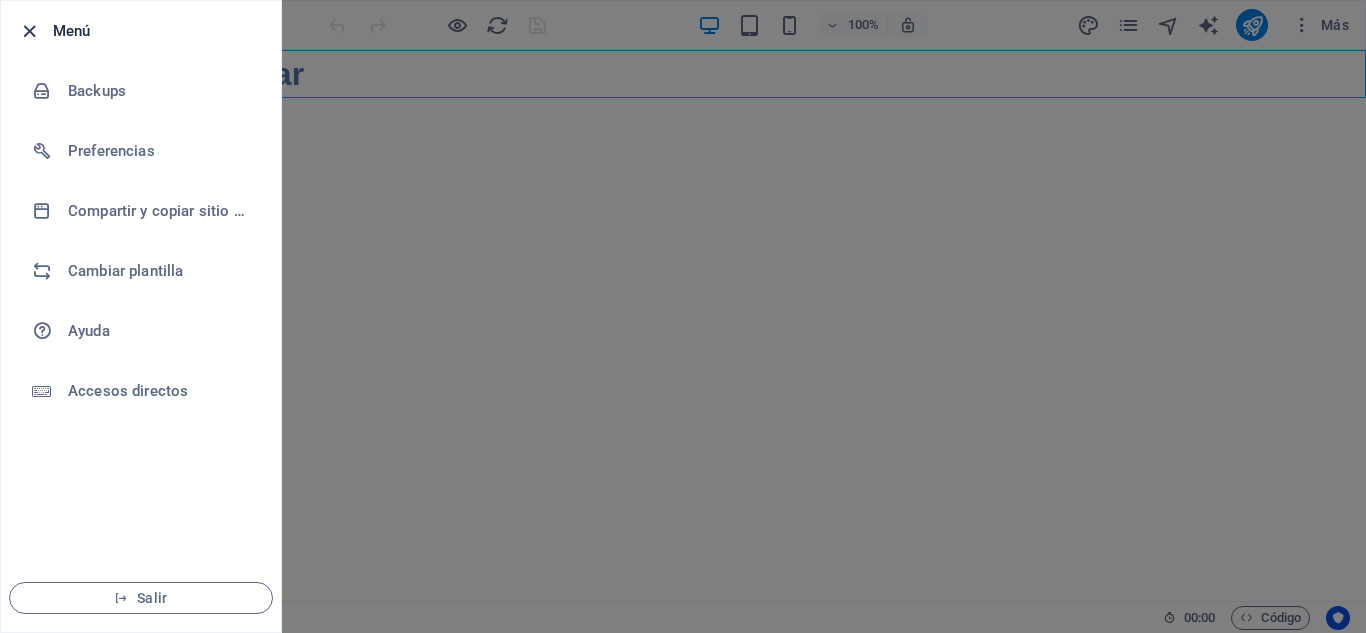 click at bounding box center [29, 31] 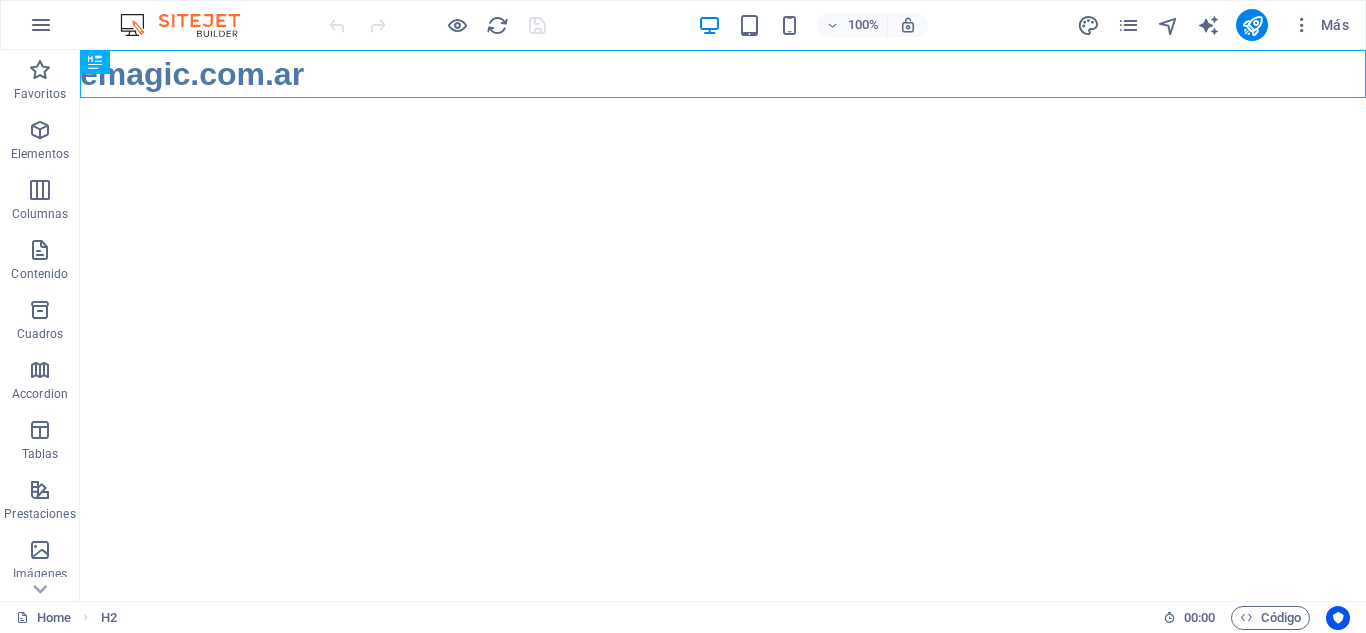 type 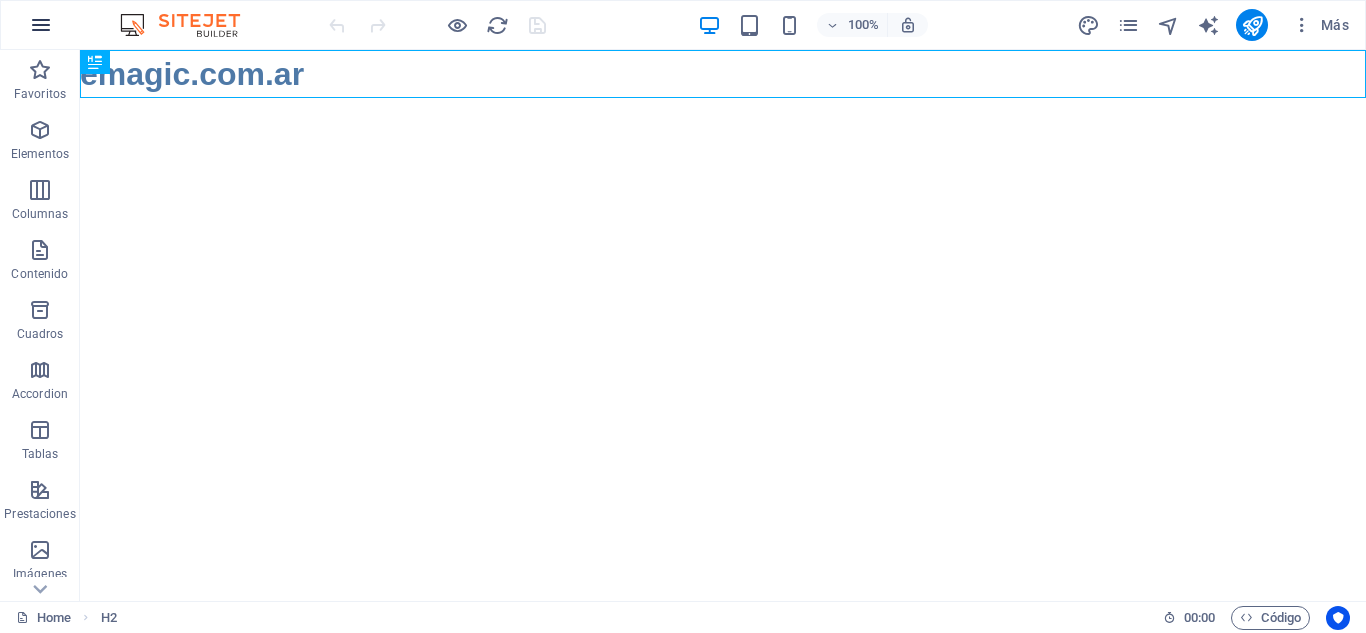 click at bounding box center (41, 25) 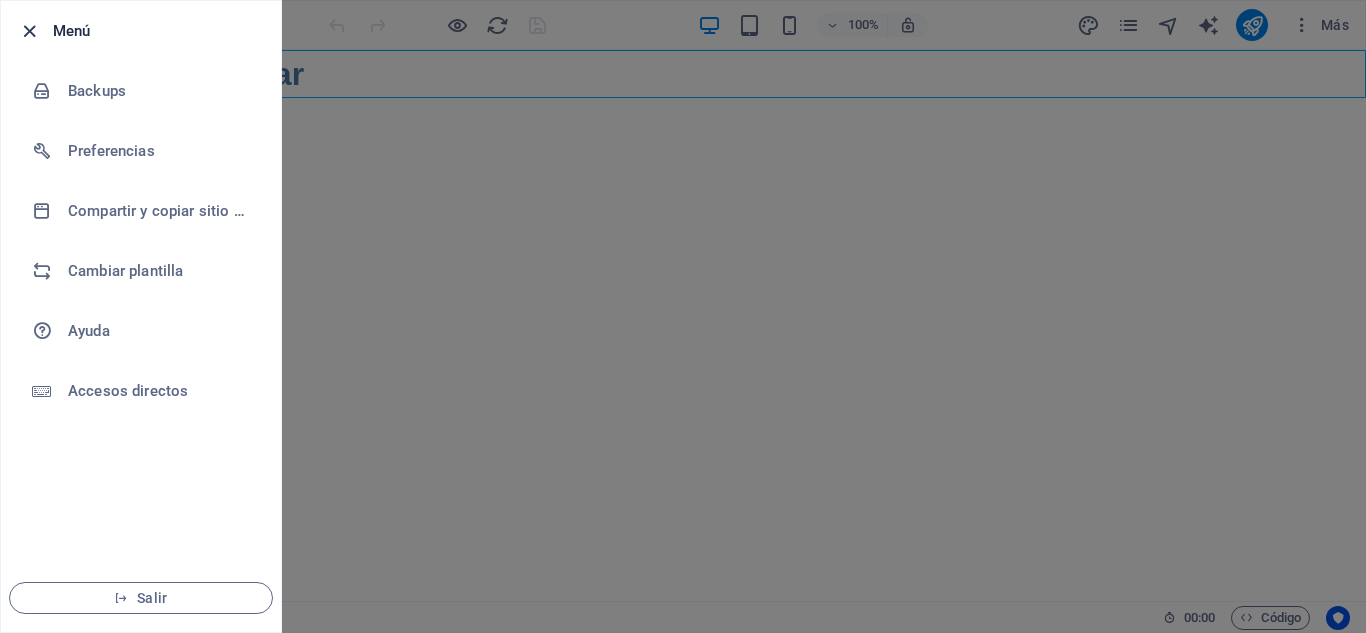click at bounding box center (29, 31) 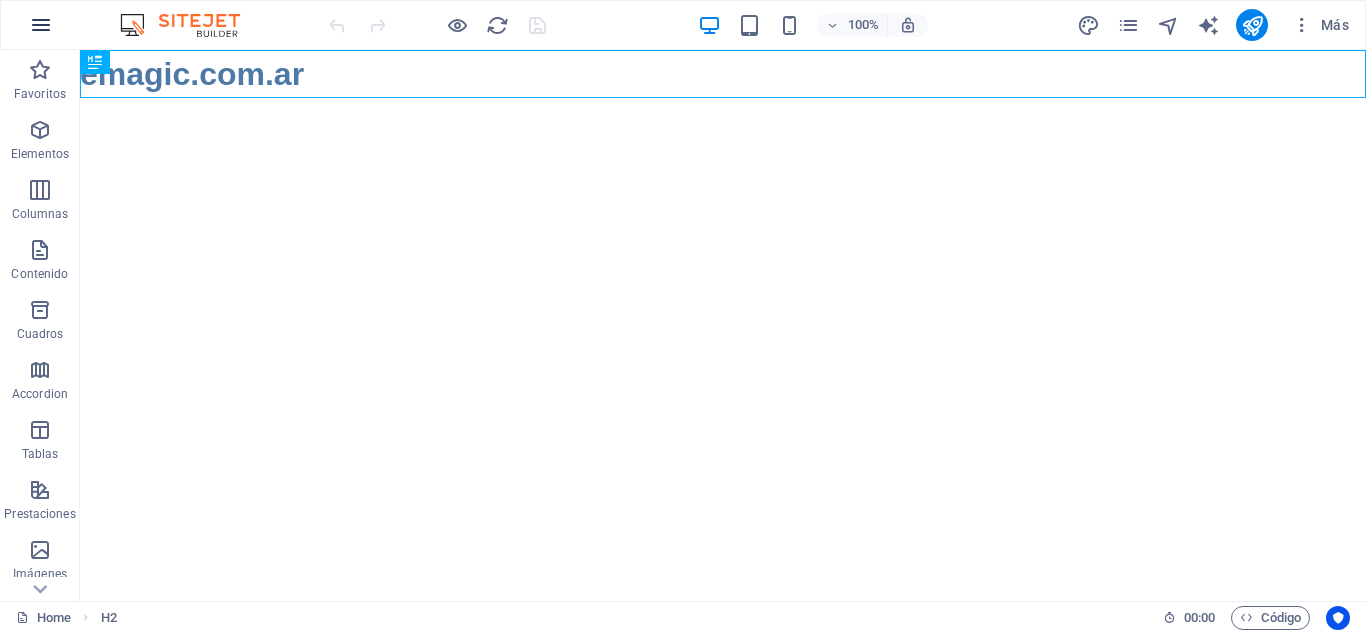 click at bounding box center (41, 25) 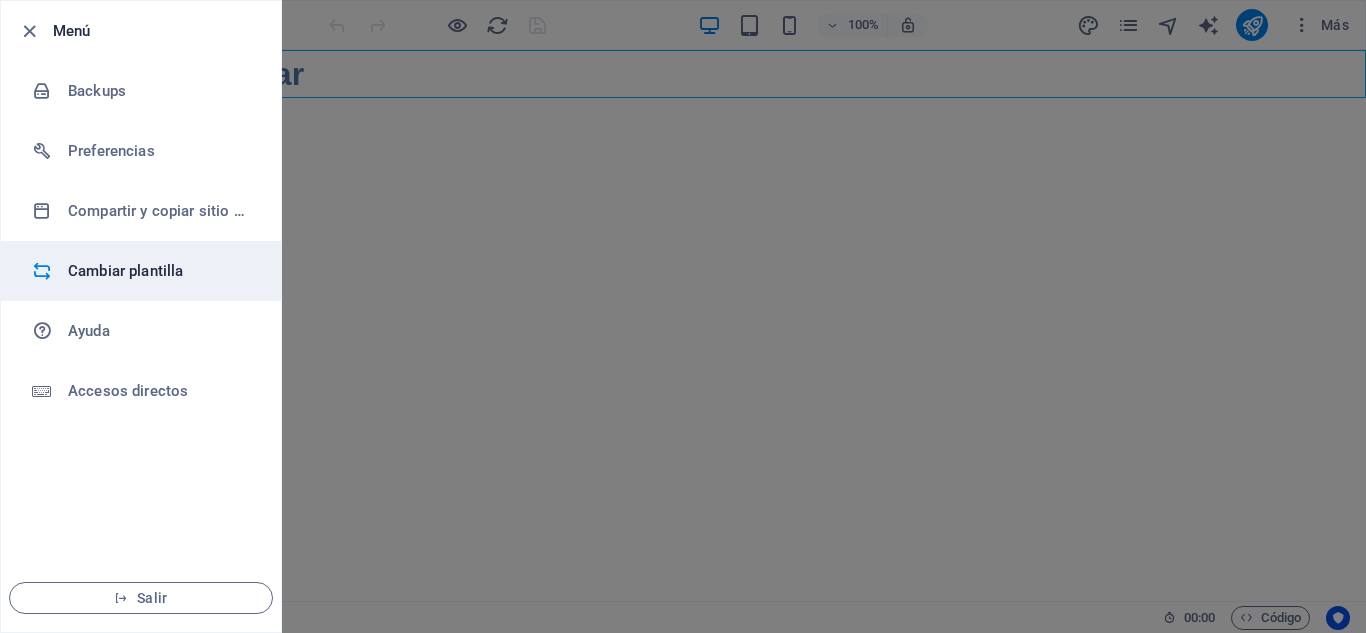 click on "Cambiar plantilla" at bounding box center (160, 271) 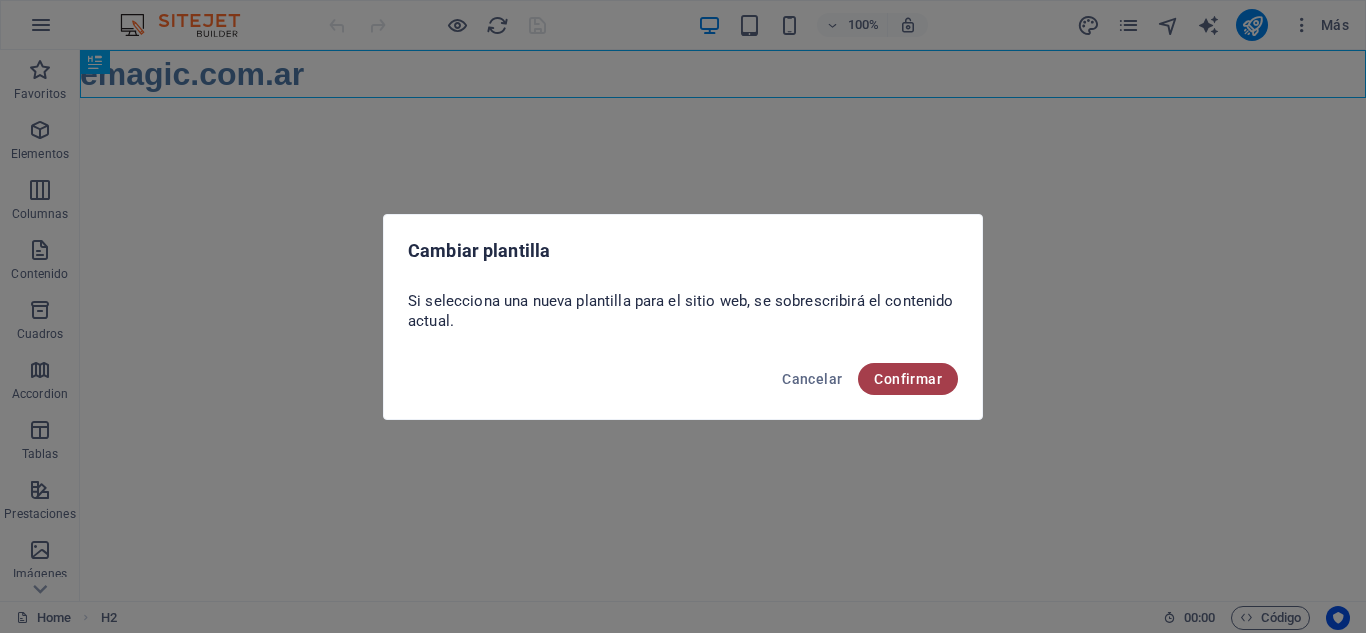 click on "Confirmar" at bounding box center (908, 379) 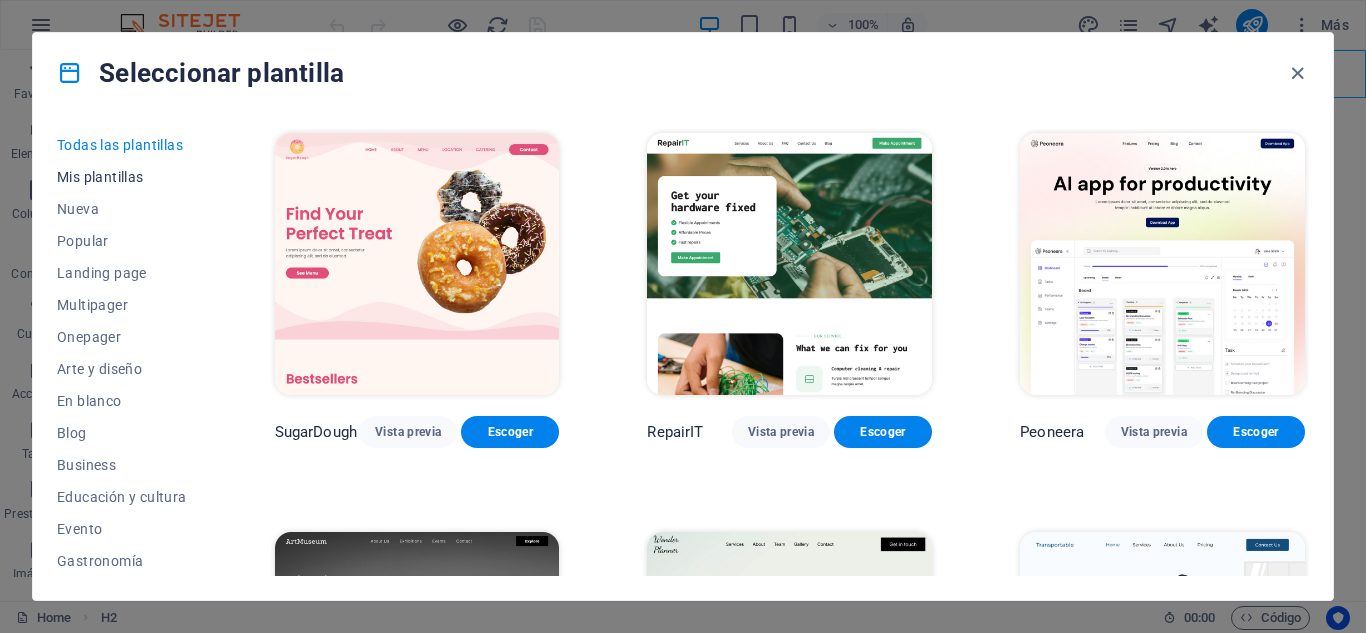 click on "Mis plantillas" at bounding box center [122, 177] 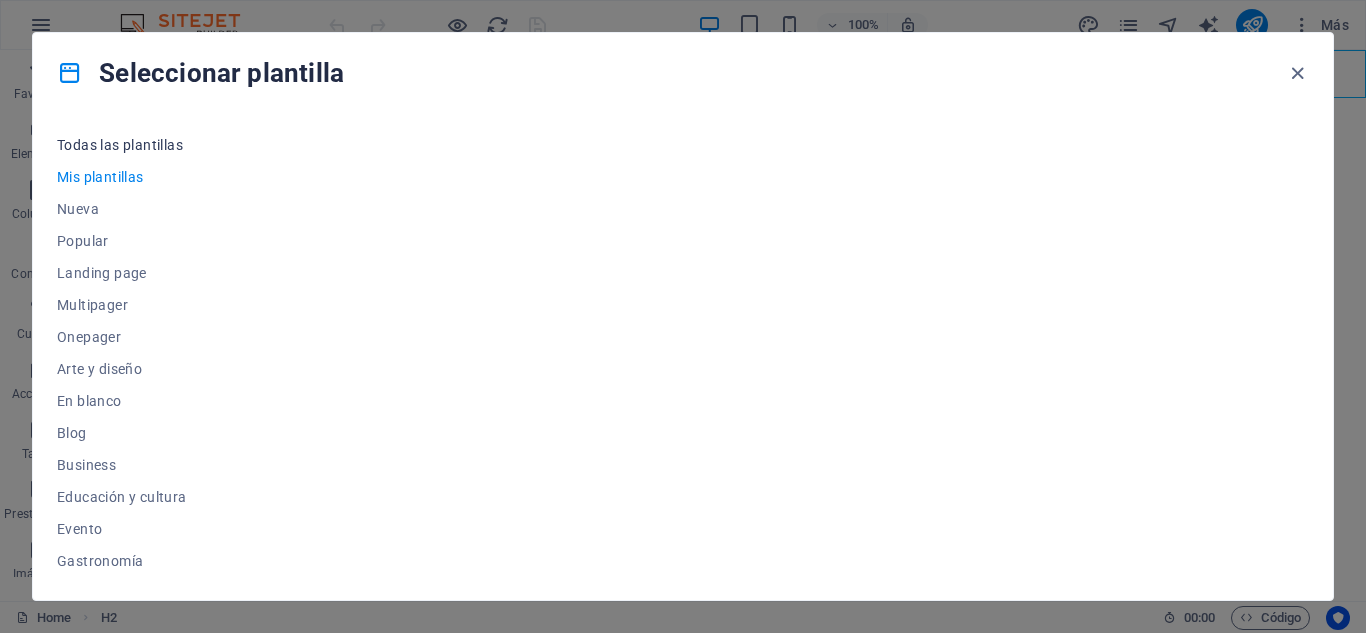 click on "Todas las plantillas" at bounding box center (122, 145) 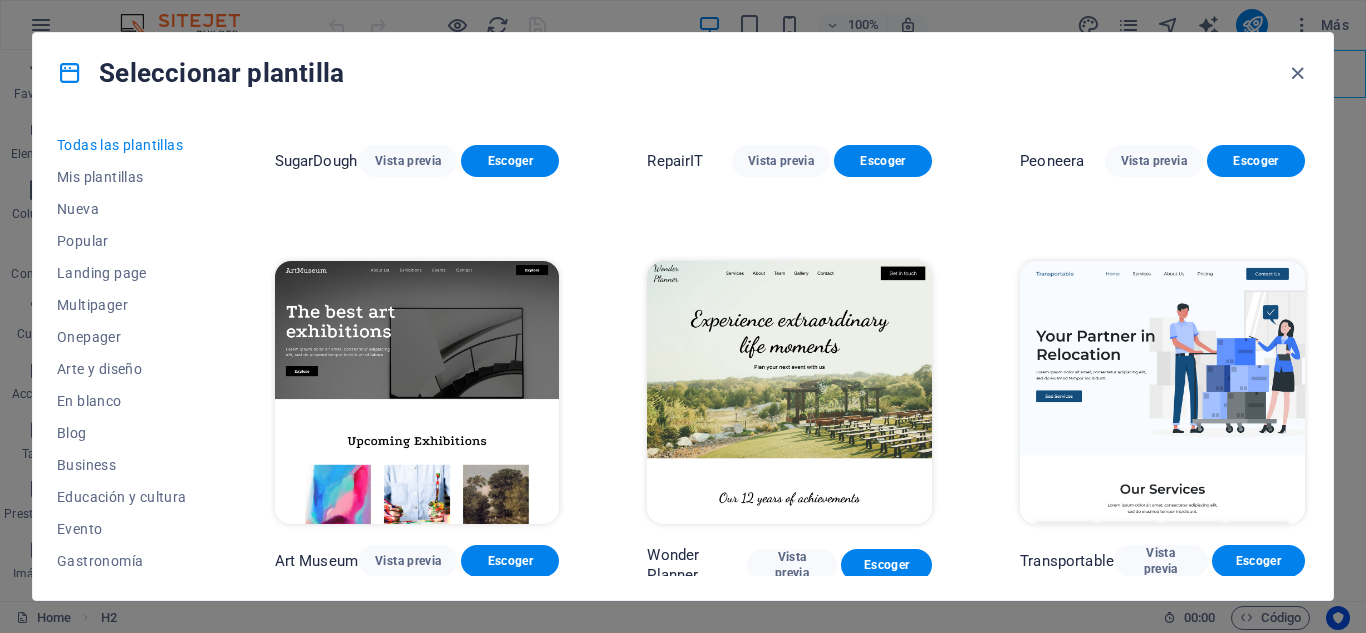 scroll, scrollTop: 300, scrollLeft: 0, axis: vertical 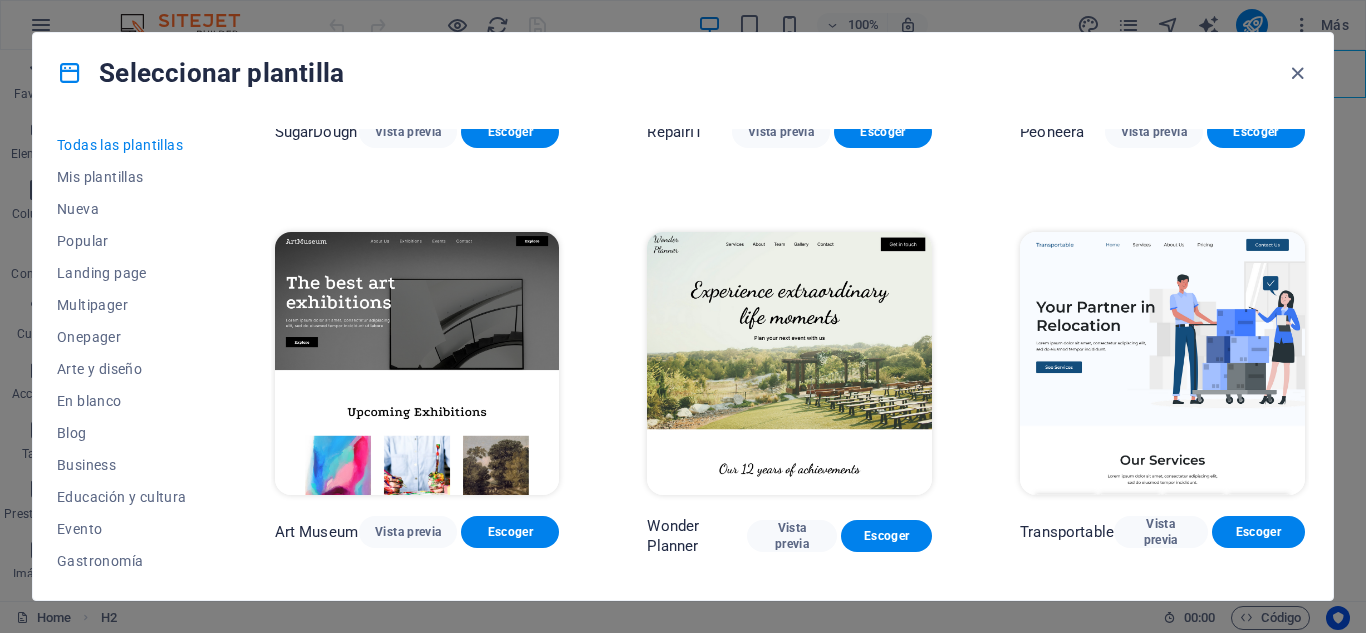 click at bounding box center [1162, 363] 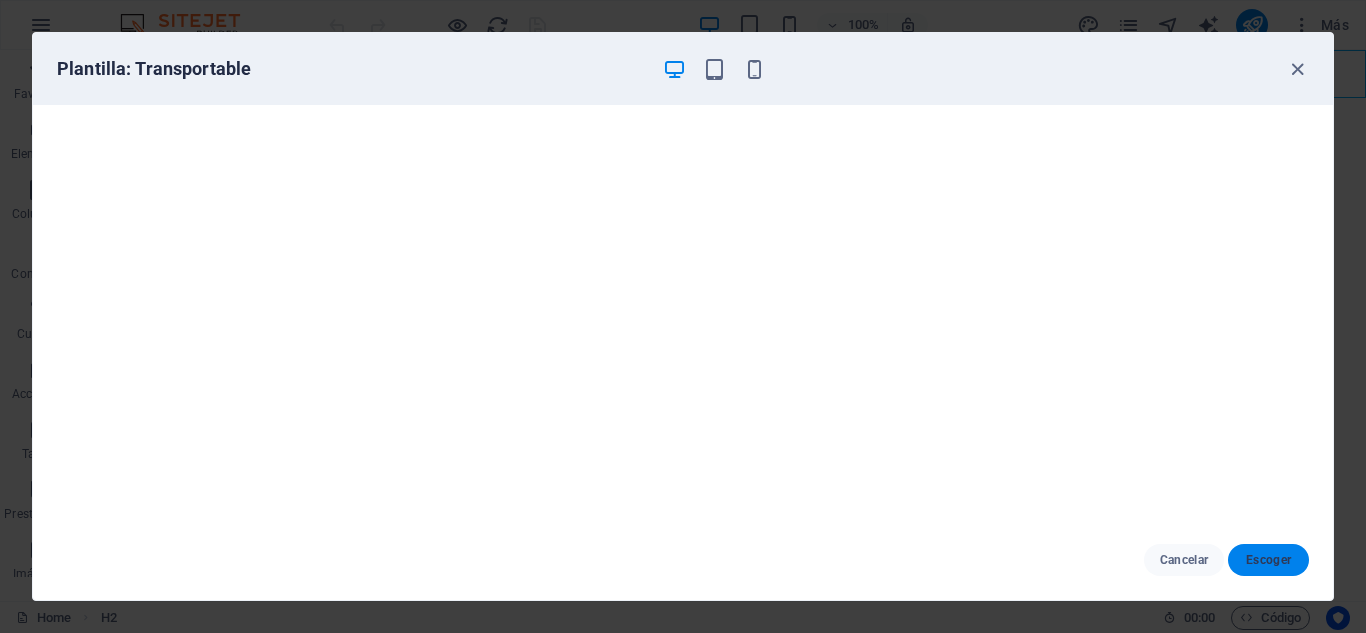 click on "Escoger" at bounding box center (1268, 560) 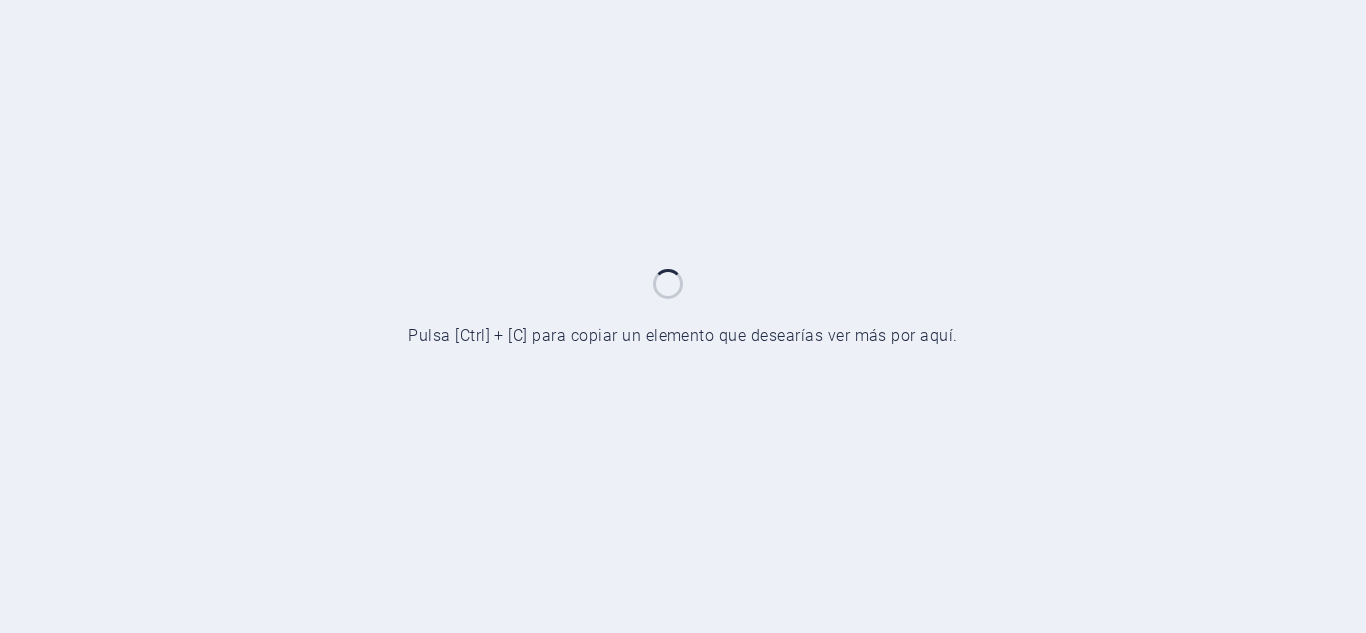 scroll, scrollTop: 0, scrollLeft: 0, axis: both 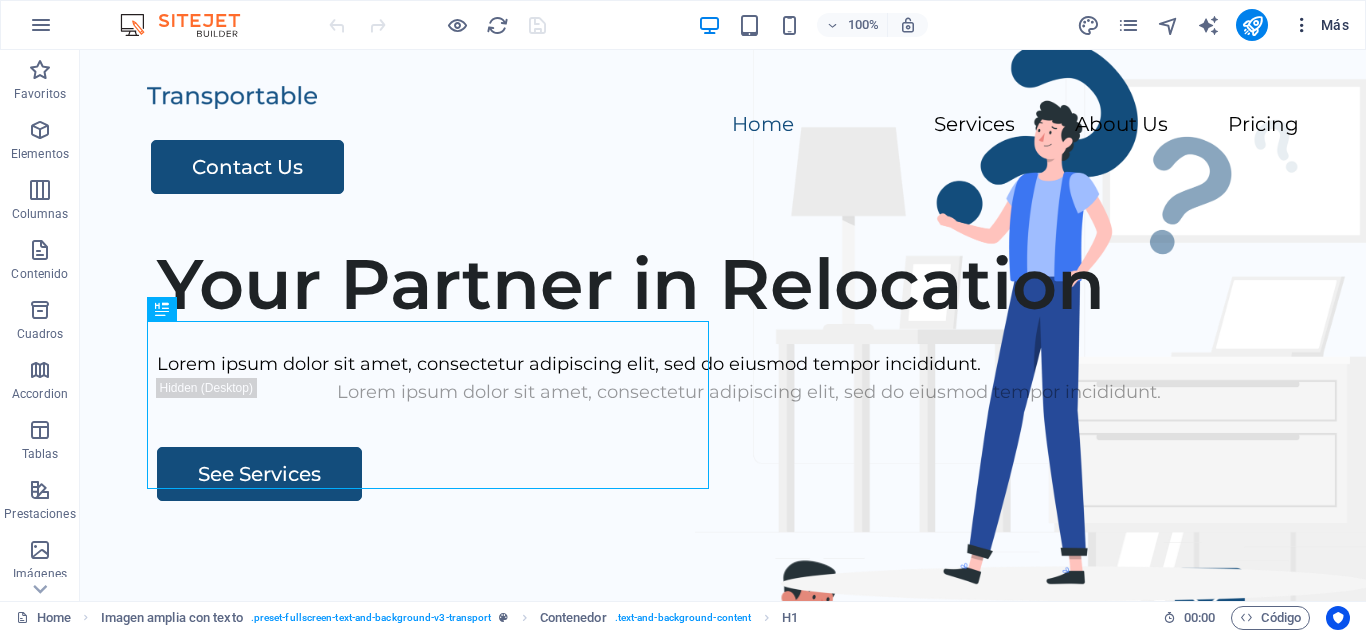 click on "Más" at bounding box center [1320, 25] 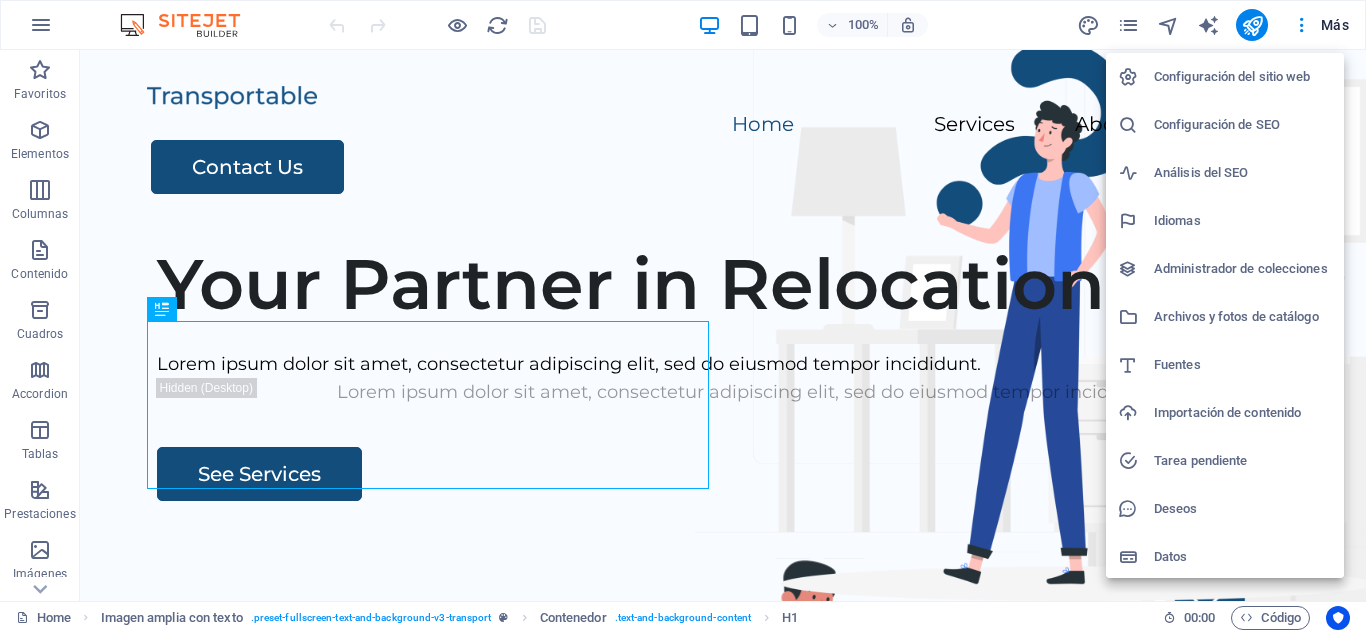 click at bounding box center [683, 316] 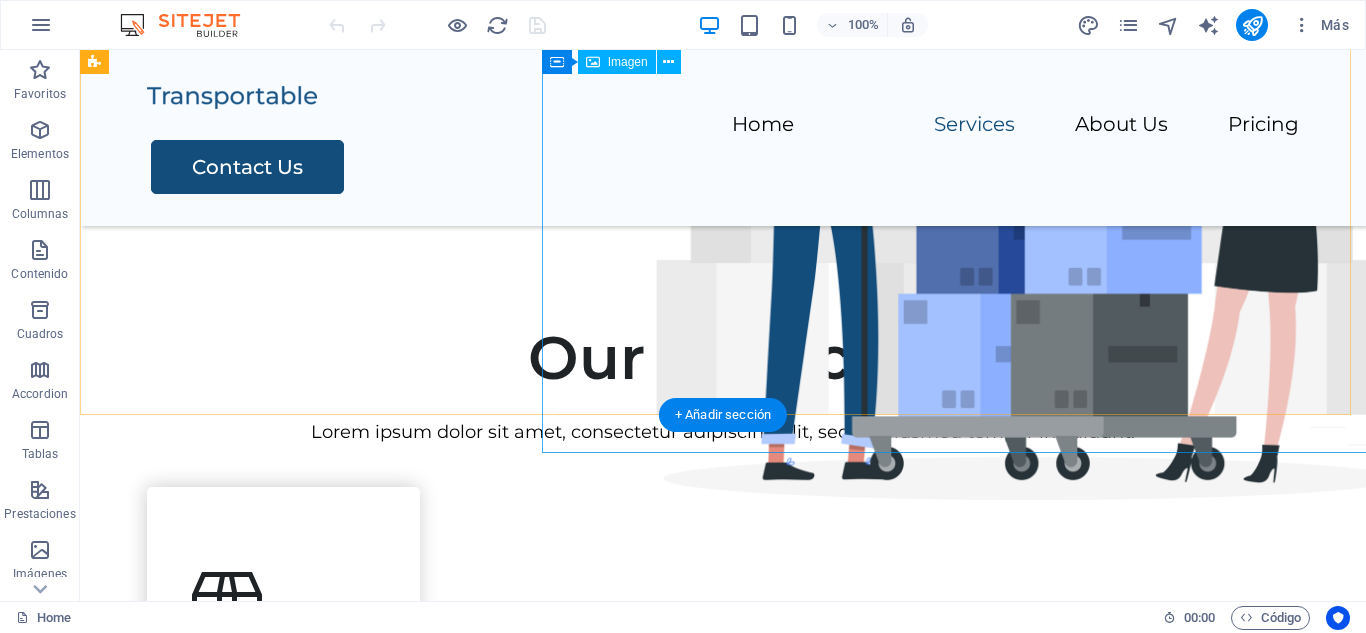 scroll, scrollTop: 800, scrollLeft: 0, axis: vertical 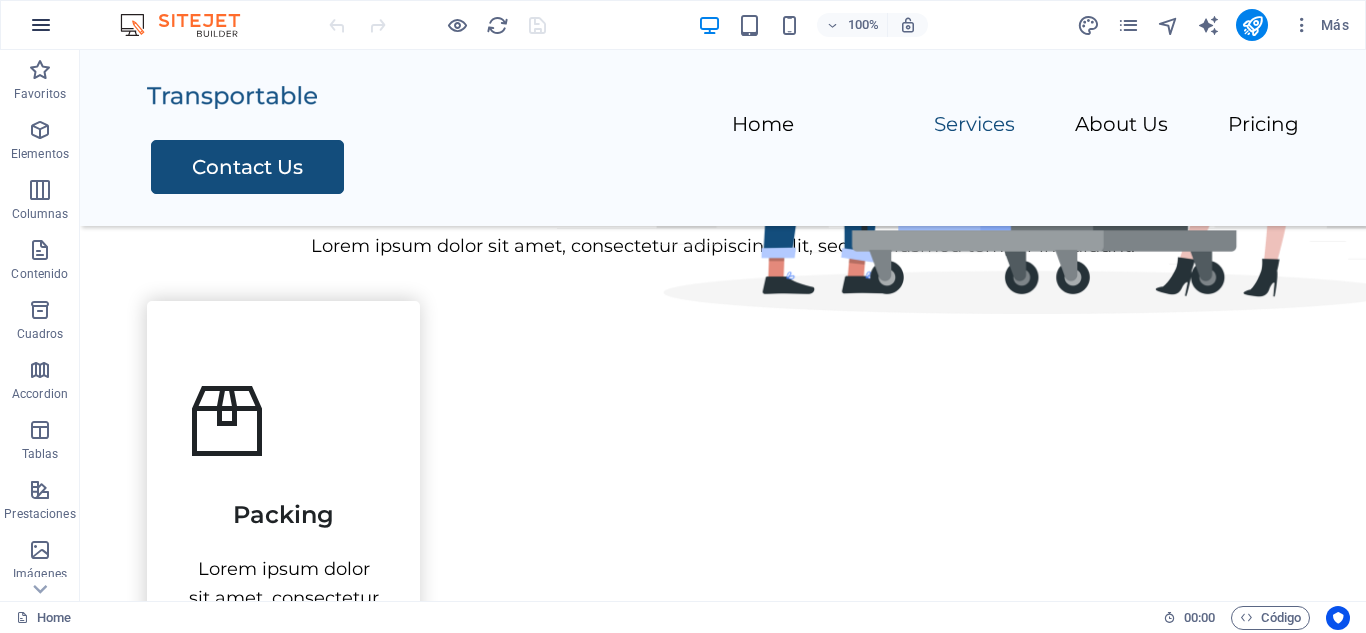 click at bounding box center (41, 25) 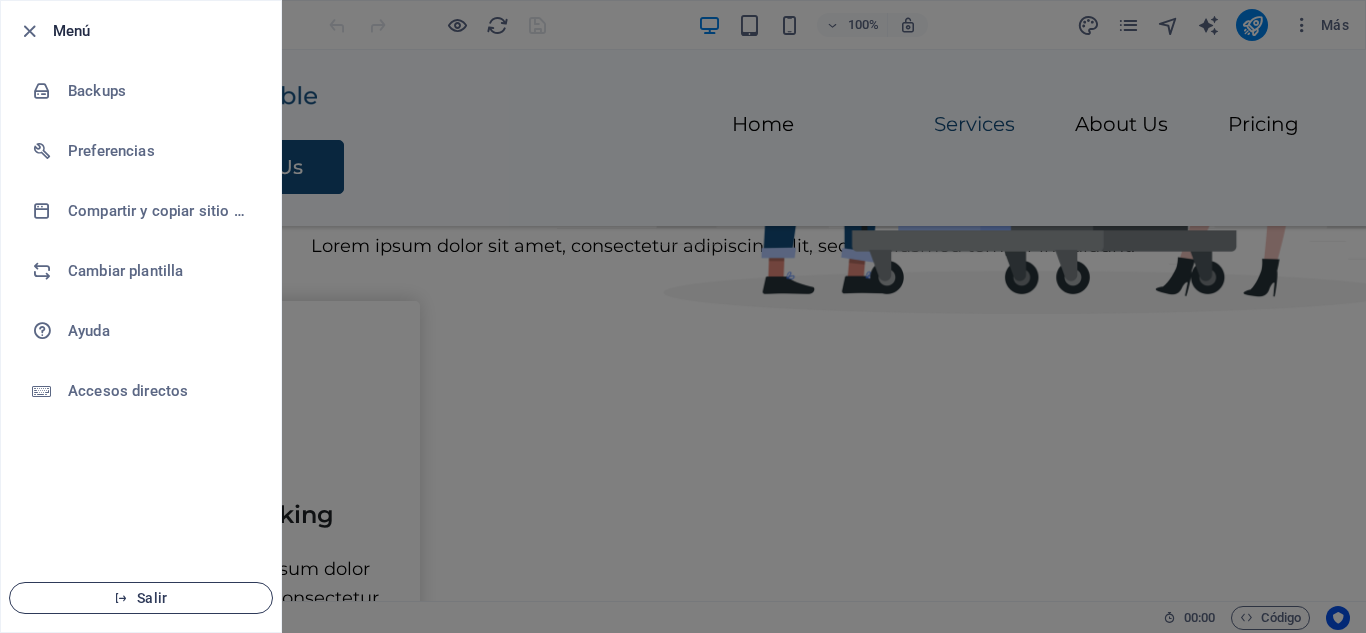 click at bounding box center (121, 598) 